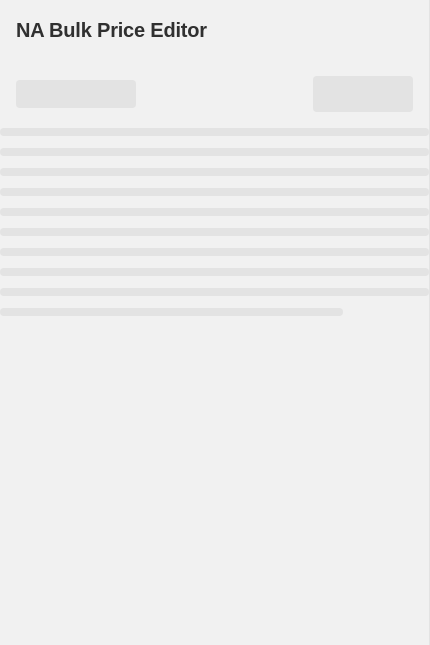 scroll, scrollTop: 0, scrollLeft: 0, axis: both 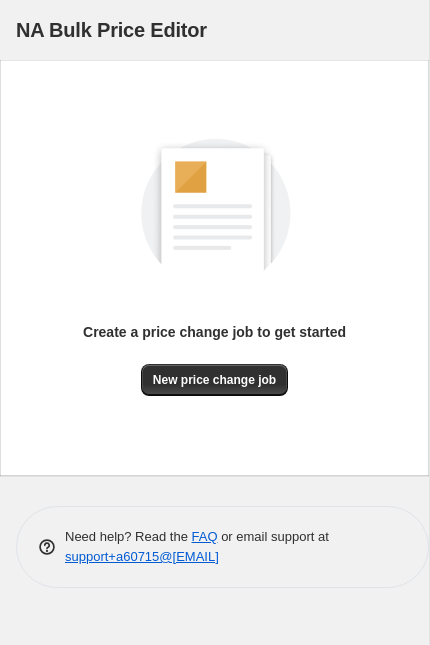 click on "New price change job" at bounding box center (214, 380) 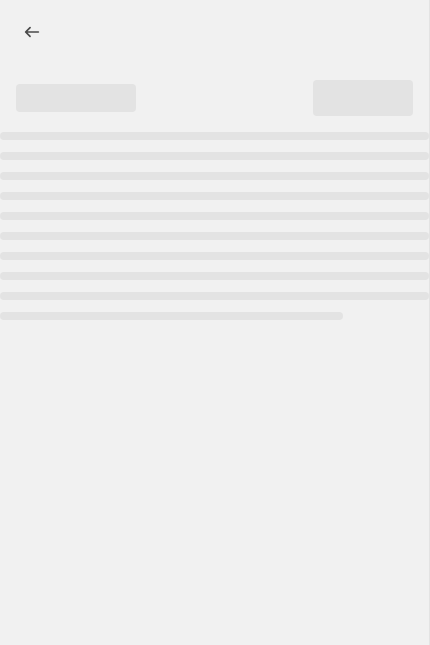 select on "percentage" 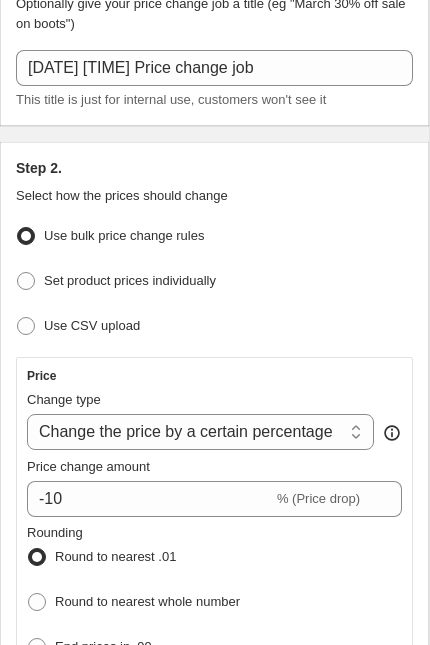 scroll, scrollTop: 179, scrollLeft: 0, axis: vertical 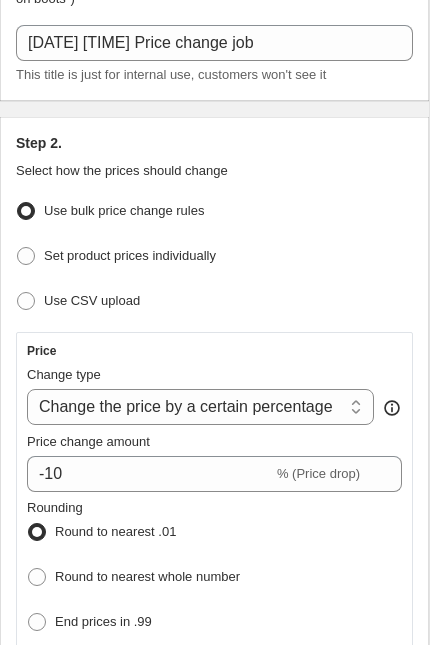 click on "Change the price to a certain amount Change the price by a certain amount Change the price by a certain percentage Change the price to the current compare at price (price before sale) Change the price by a certain amount relative to the compare at price Change the price by a certain percentage relative to the compare at price Don't change the price Change the price by a certain percentage relative to the cost per item Change price to certain cost margin" at bounding box center (200, 407) 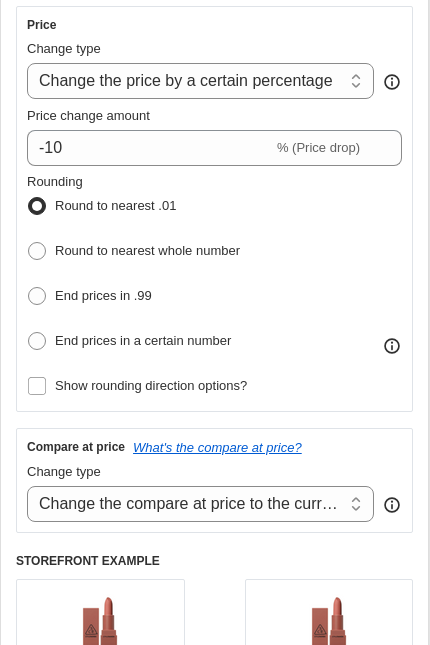 scroll, scrollTop: 475, scrollLeft: 0, axis: vertical 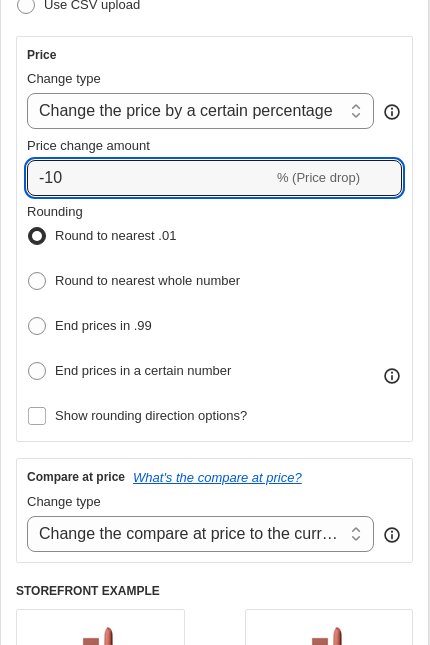 click on "-10" at bounding box center [150, 178] 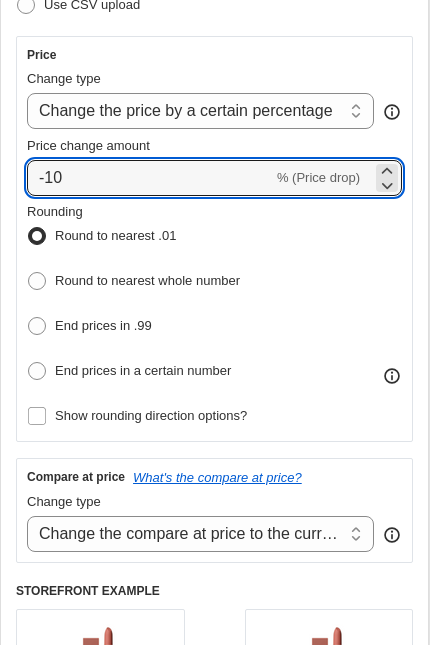 type on "-1" 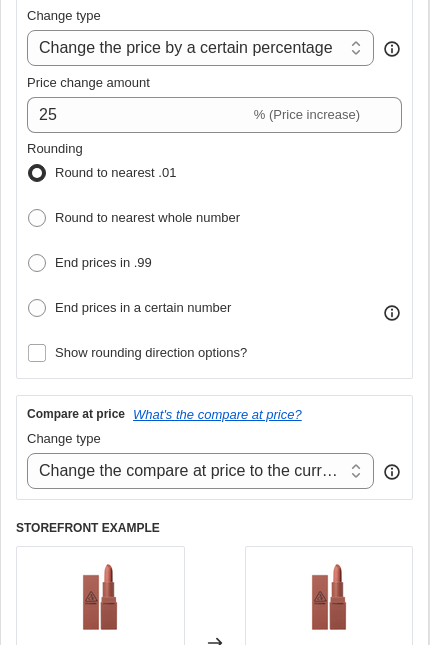scroll, scrollTop: 520, scrollLeft: 0, axis: vertical 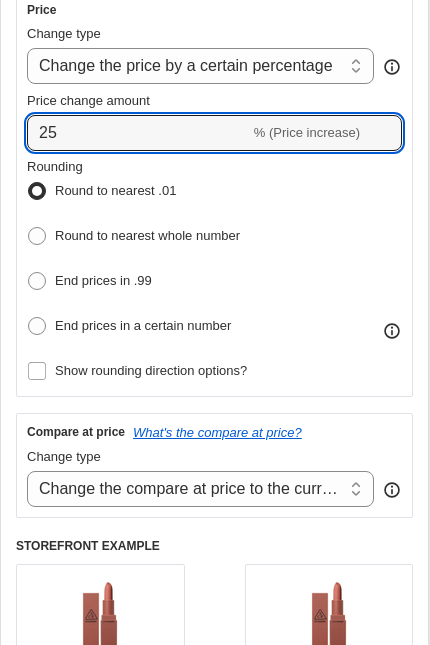 click on "25" at bounding box center [138, 133] 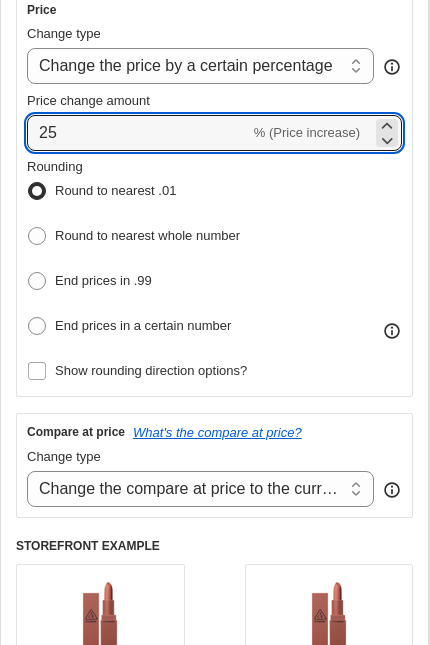 type on "2" 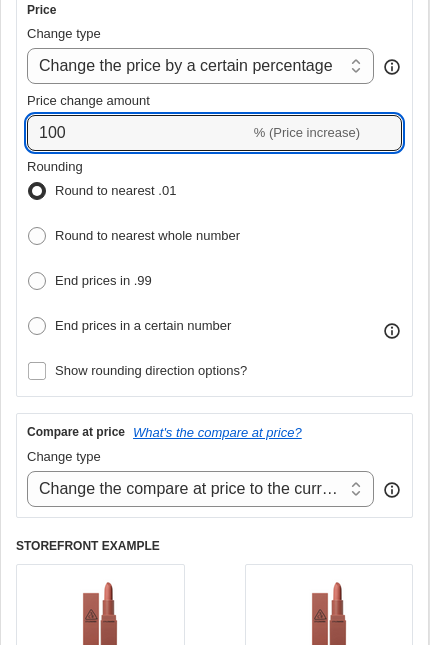 click on "100" at bounding box center (138, 133) 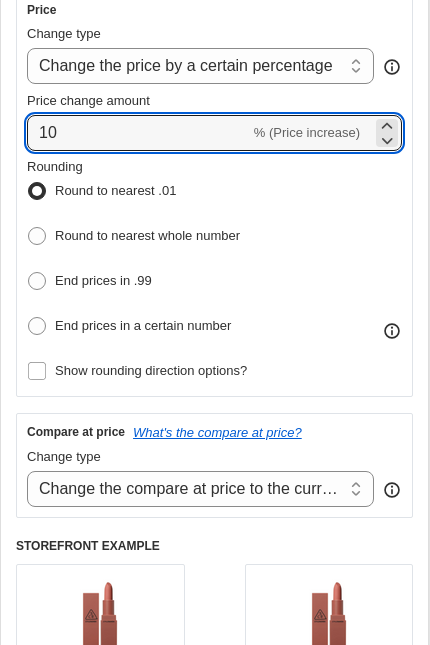 type on "1" 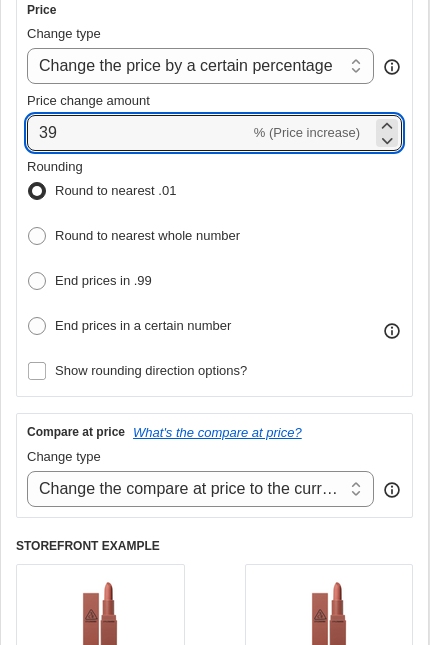 type on "39" 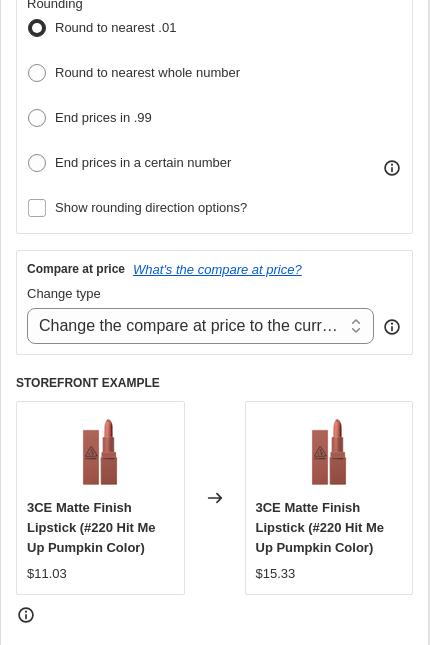 scroll, scrollTop: 684, scrollLeft: 0, axis: vertical 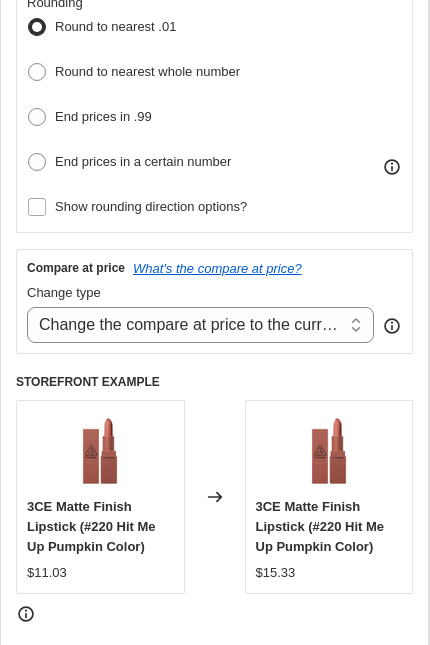 click on "Change the compare at price to the current price (sale) Change the compare at price to a certain amount Change the compare at price by a certain amount Change the compare at price by a certain percentage Change the compare at price by a certain amount relative to the actual price Change the compare at price by a certain percentage relative to the actual price Don't change the compare at price Remove the compare at price" at bounding box center [200, 325] 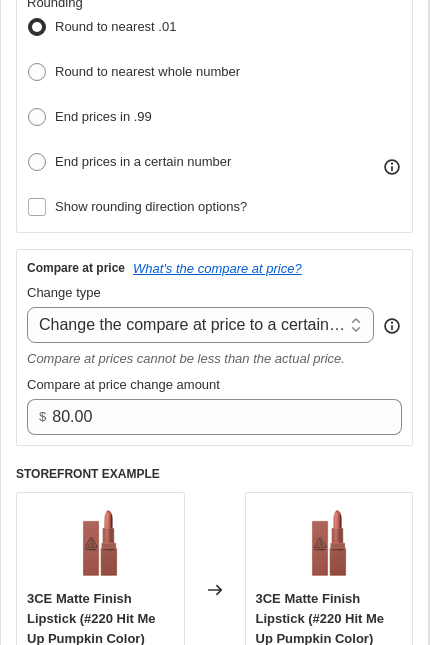 click on "Change the compare at price to the current price (sale) Change the compare at price to a certain amount Change the compare at price by a certain amount Change the compare at price by a certain percentage Change the compare at price by a certain amount relative to the actual price Change the compare at price by a certain percentage relative to the actual price Don't change the compare at price Remove the compare at price" at bounding box center [200, 325] 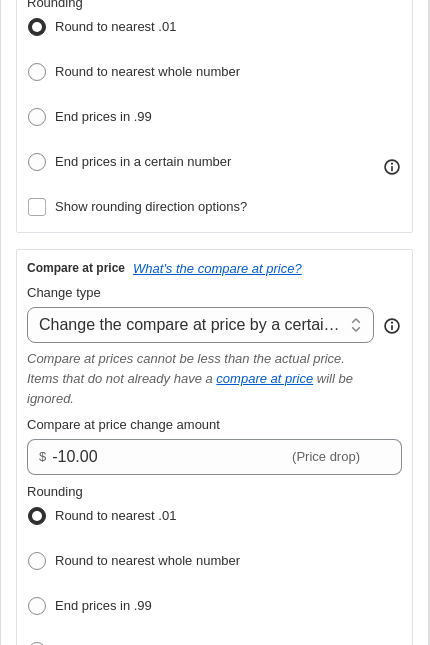 click on "Change the compare at price to the current price (sale) Change the compare at price to a certain amount Change the compare at price by a certain amount Change the compare at price by a certain percentage Change the compare at price by a certain amount relative to the actual price Change the compare at price by a certain percentage relative to the actual price Don't change the compare at price Remove the compare at price" at bounding box center (200, 325) 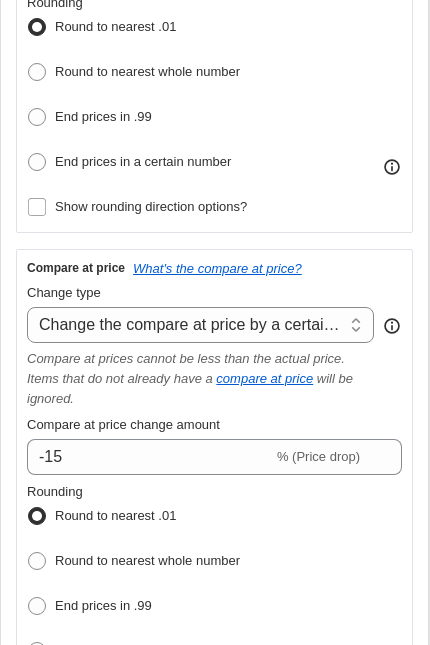 click on "Change the compare at price to the current price (sale) Change the compare at price to a certain amount Change the compare at price by a certain amount Change the compare at price by a certain percentage Change the compare at price by a certain amount relative to the actual price Change the compare at price by a certain percentage relative to the actual price Don't change the compare at price Remove the compare at price" at bounding box center [200, 325] 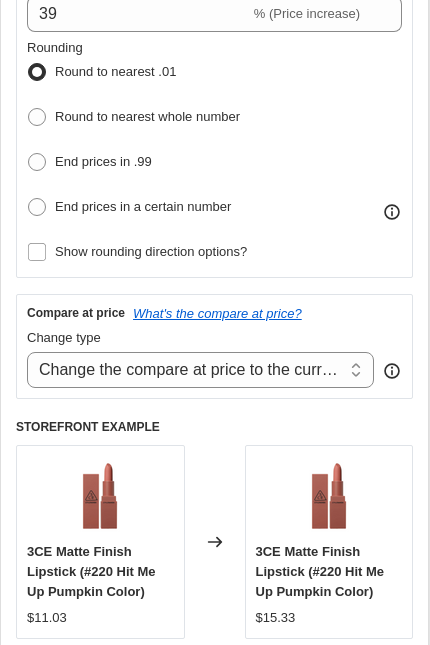 scroll, scrollTop: 641, scrollLeft: 0, axis: vertical 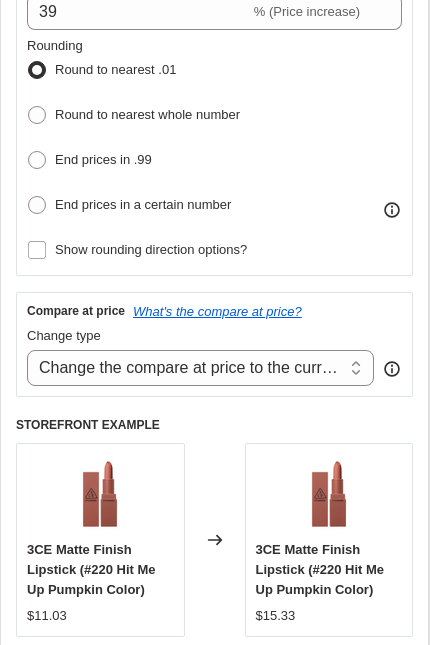 click on "Change the compare at price to the current price (sale) Change the compare at price to a certain amount Change the compare at price by a certain amount Change the compare at price by a certain percentage Change the compare at price by a certain amount relative to the actual price Change the compare at price by a certain percentage relative to the actual price Don't change the compare at price Remove the compare at price" at bounding box center (200, 368) 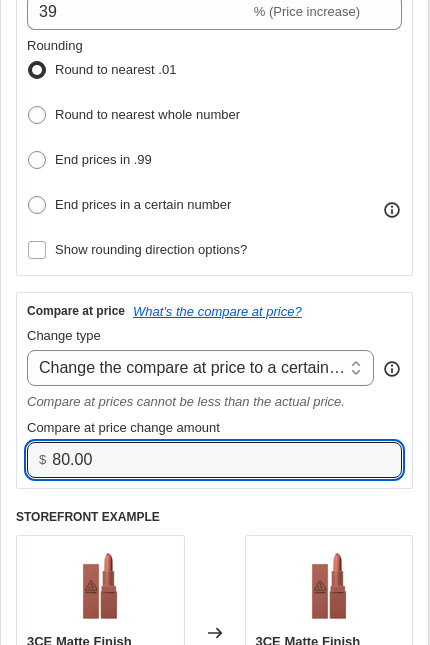 click on "80.00" at bounding box center [212, 460] 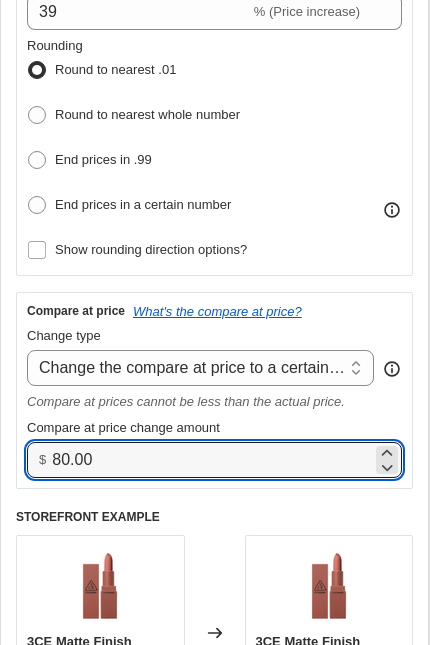 click on "Change the compare at price to the current price (sale) Change the compare at price to a certain amount Change the compare at price by a certain amount Change the compare at price by a certain percentage Change the compare at price by a certain amount relative to the actual price Change the compare at price by a certain percentage relative to the actual price Don't change the compare at price Remove the compare at price" at bounding box center (200, 368) 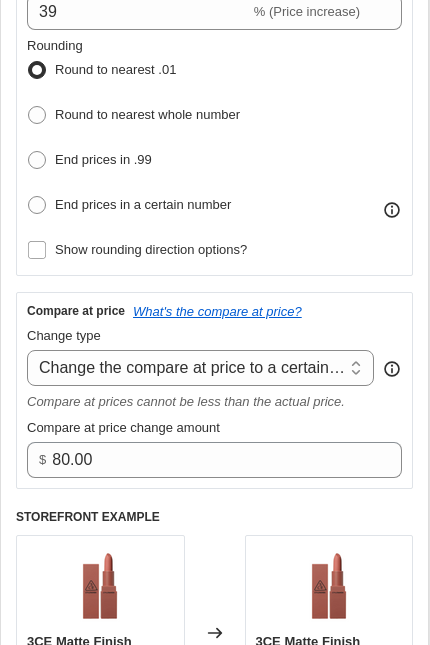 select on "percentage" 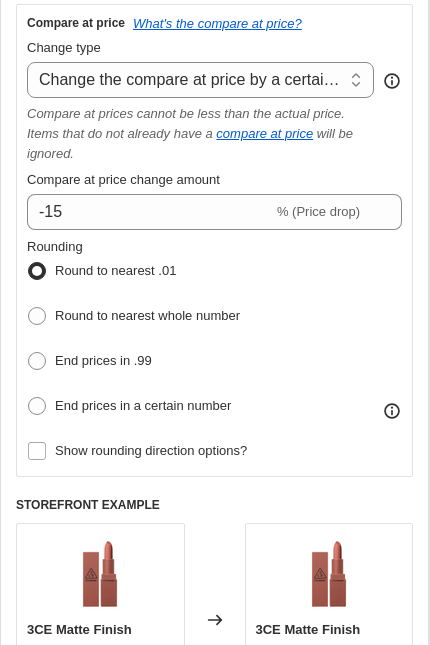 scroll, scrollTop: 922, scrollLeft: 0, axis: vertical 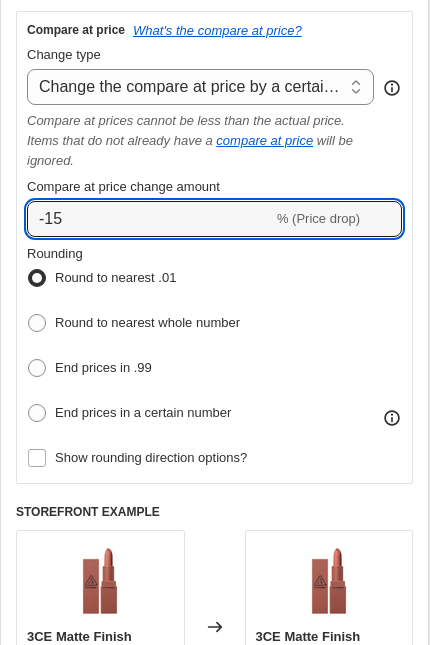 click on "-15" at bounding box center [150, 219] 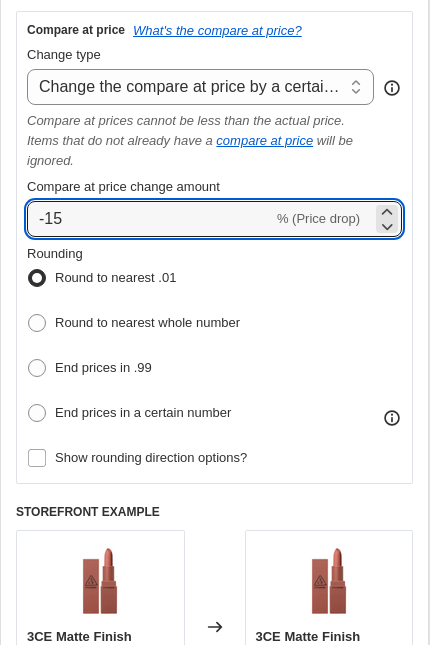 type on "-1" 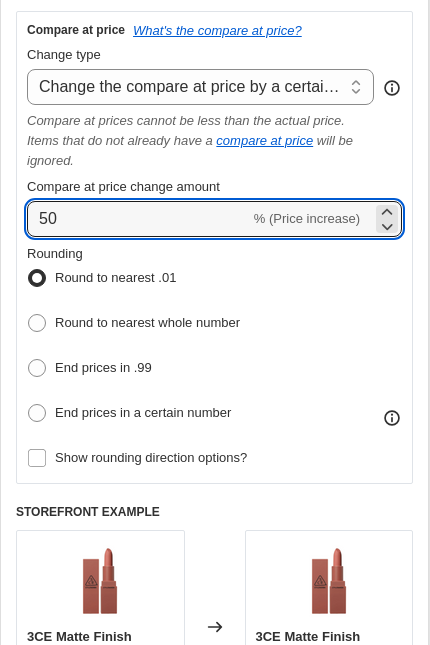 type on "50" 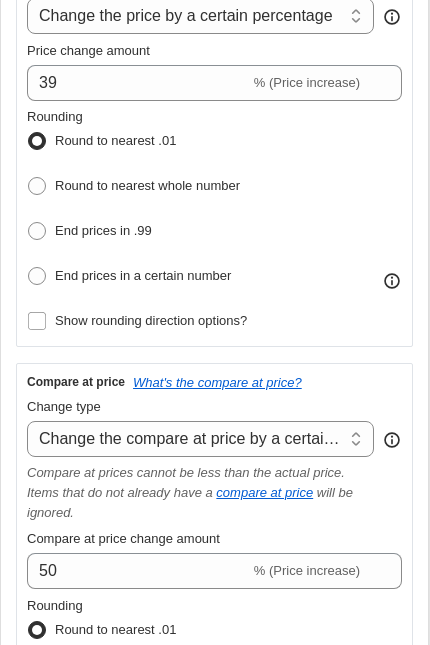 scroll, scrollTop: 569, scrollLeft: 0, axis: vertical 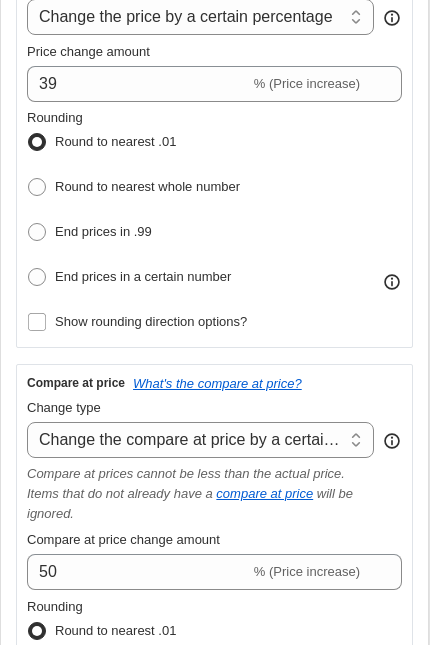 click on "Change type" at bounding box center [200, 408] 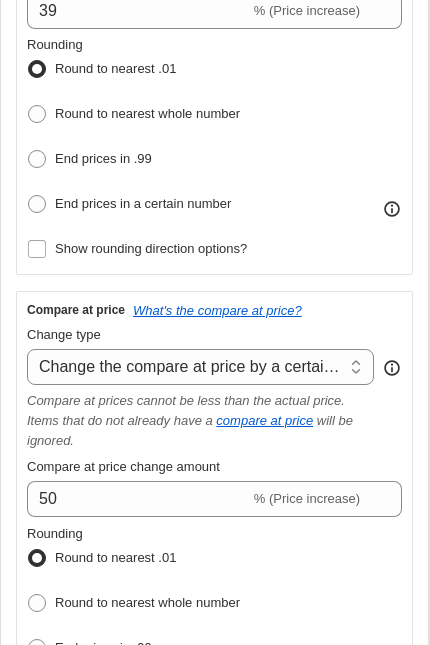 scroll, scrollTop: 714, scrollLeft: 0, axis: vertical 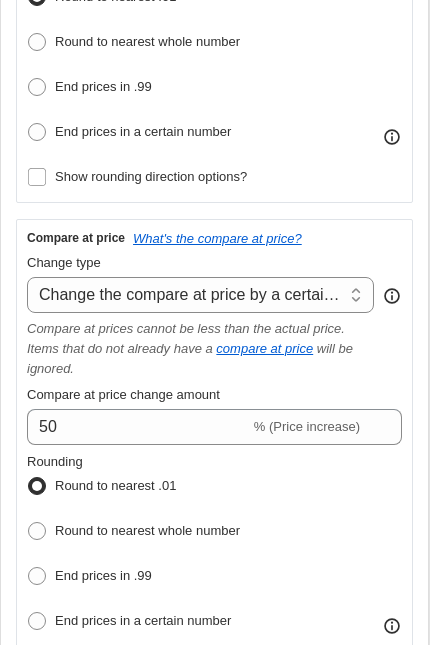 click on "End prices in .99" at bounding box center (133, 576) 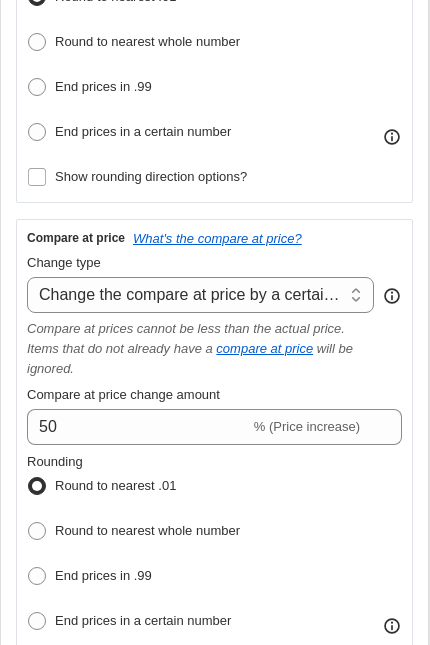 radio on "true" 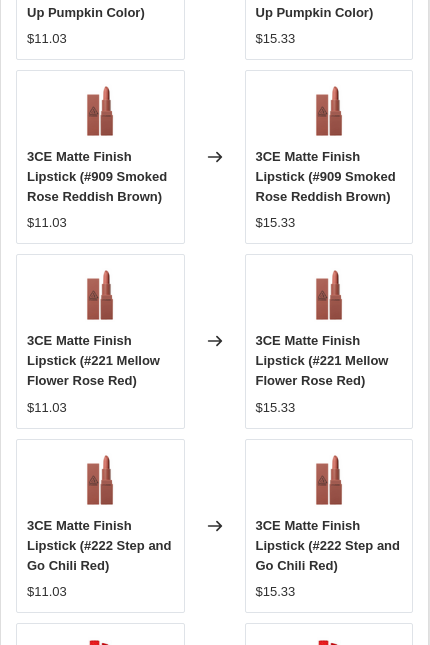 scroll, scrollTop: 2238, scrollLeft: 0, axis: vertical 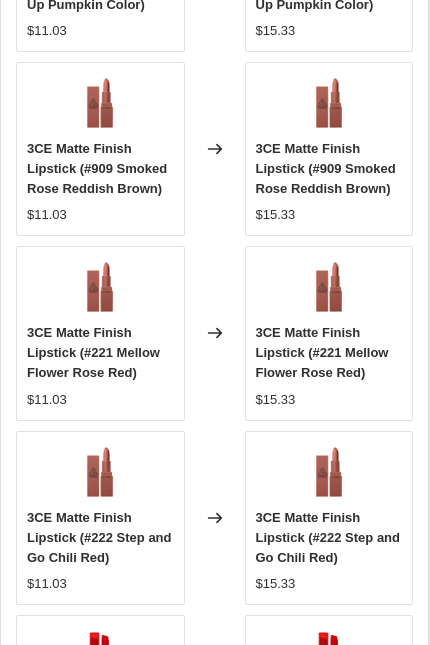 click at bounding box center [63, 801] 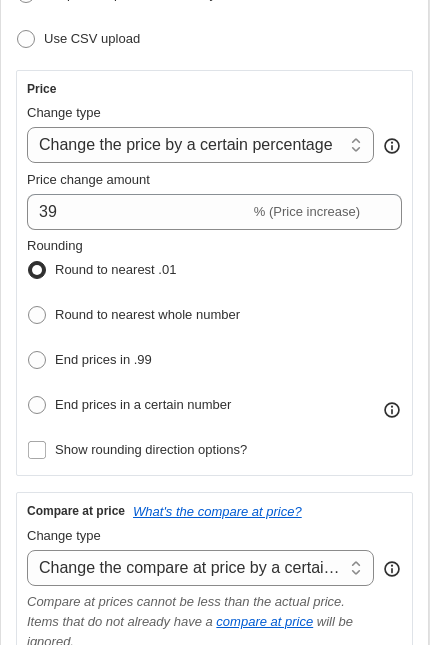 scroll, scrollTop: 321, scrollLeft: 0, axis: vertical 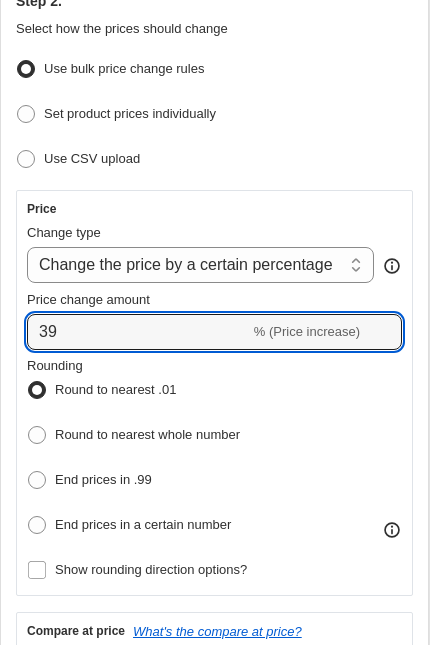 click on "39" at bounding box center (138, 332) 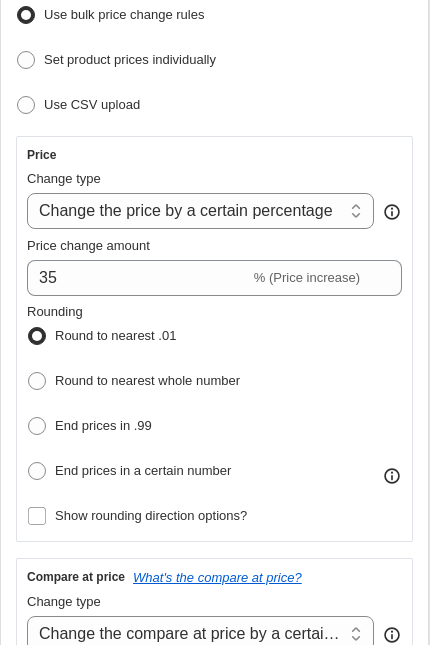 scroll, scrollTop: 364, scrollLeft: 0, axis: vertical 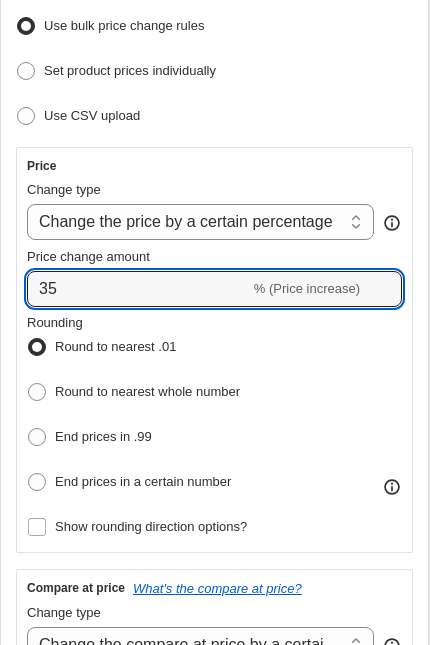 click on "35" at bounding box center (138, 289) 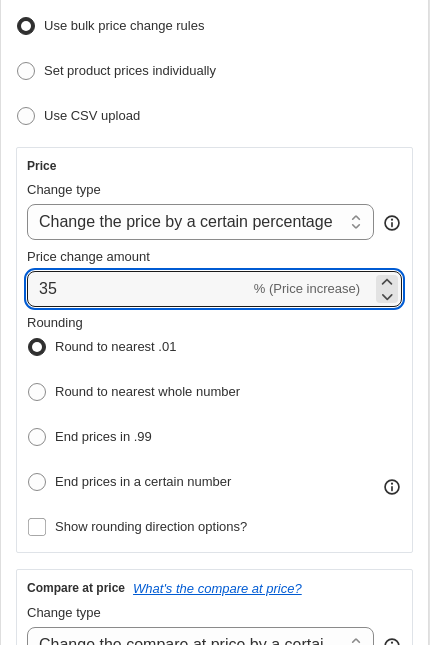 type on "3" 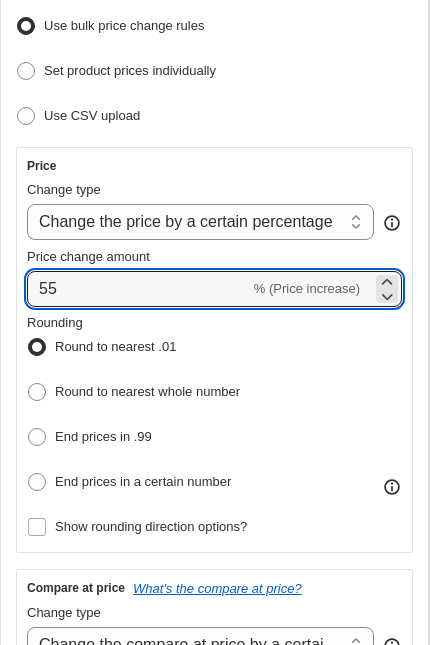 type on "55" 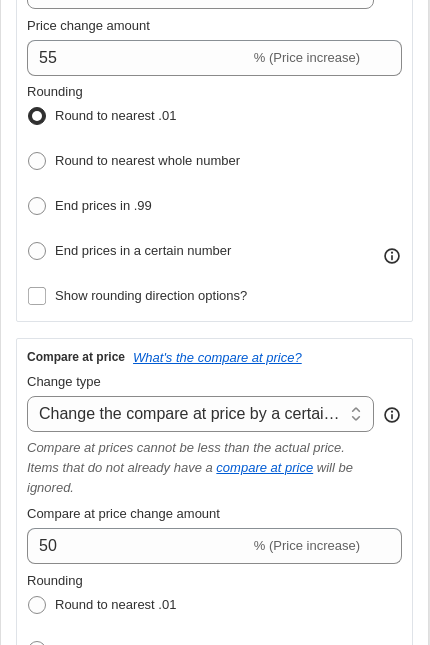 scroll, scrollTop: 592, scrollLeft: 0, axis: vertical 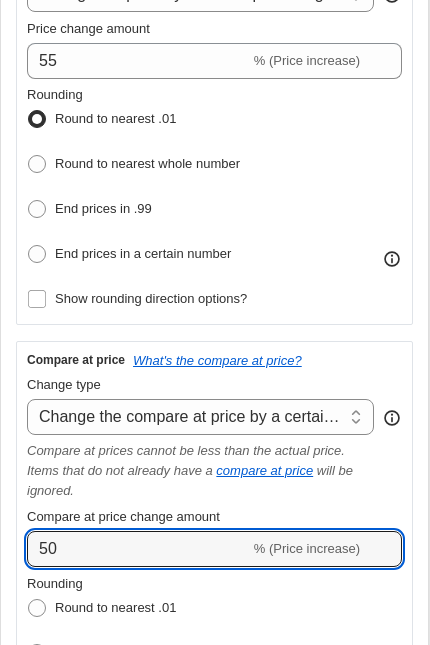 click on "50" at bounding box center [138, 549] 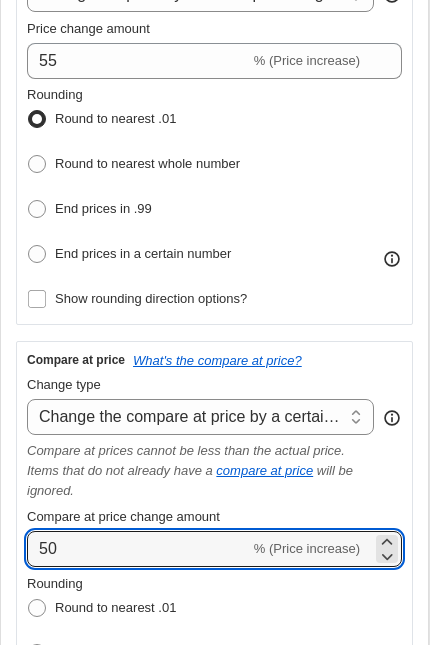 type on "5" 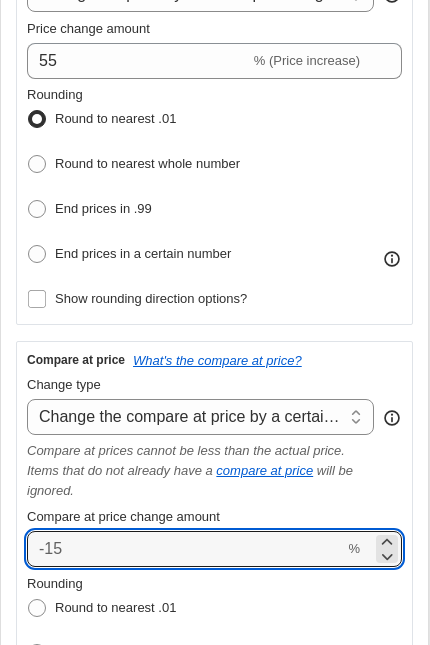 type on "4" 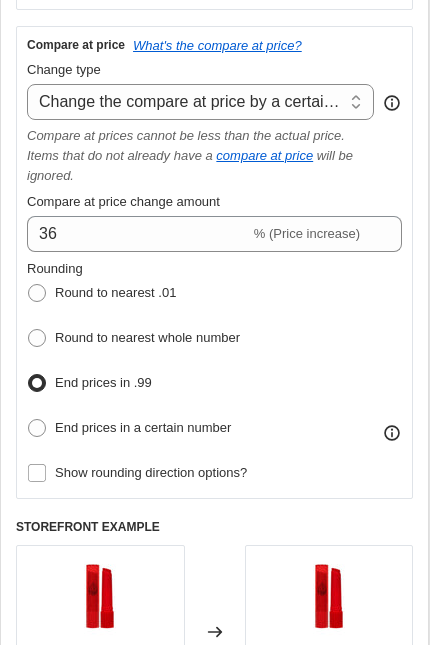scroll, scrollTop: 751, scrollLeft: 0, axis: vertical 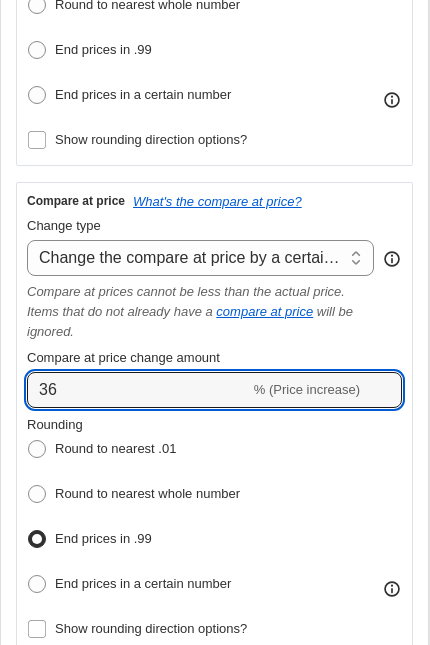 click on "36" at bounding box center [138, 390] 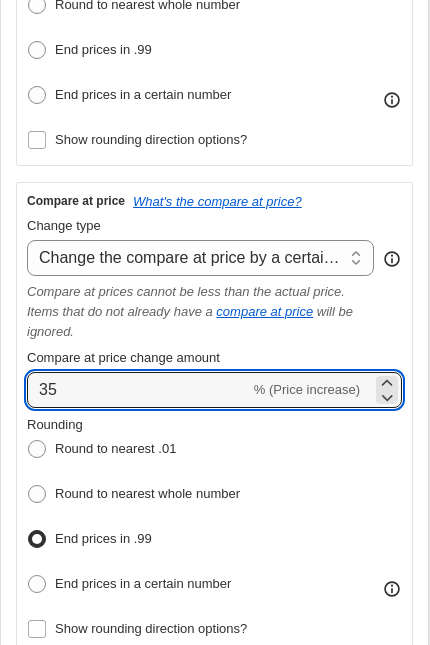 type on "35" 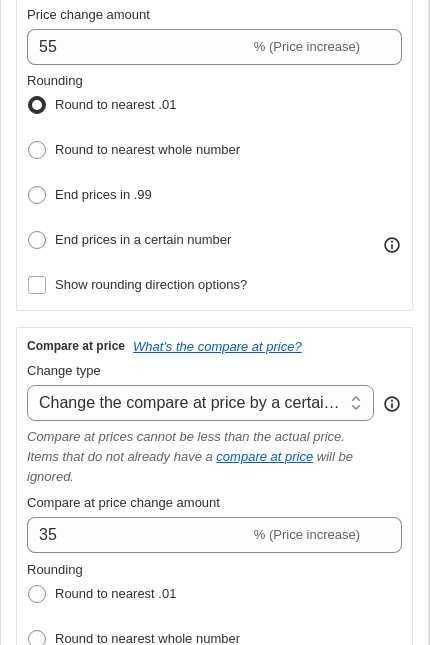 scroll, scrollTop: 604, scrollLeft: 0, axis: vertical 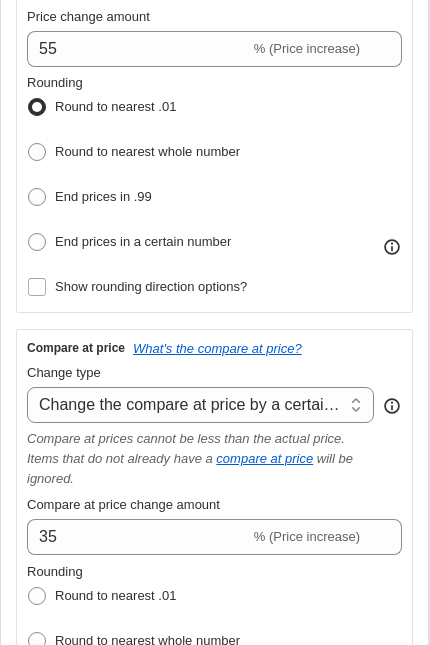 click on "Change the compare at price to the current price (sale) Change the compare at price to a certain amount Change the compare at price by a certain amount Change the compare at price by a certain percentage Change the compare at price by a certain amount relative to the actual price Change the compare at price by a certain percentage relative to the actual price Don't change the compare at price Remove the compare at price" at bounding box center (200, 405) 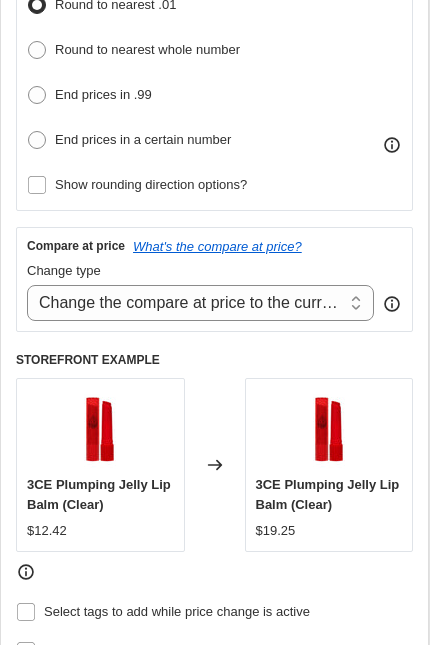 scroll, scrollTop: 756, scrollLeft: 0, axis: vertical 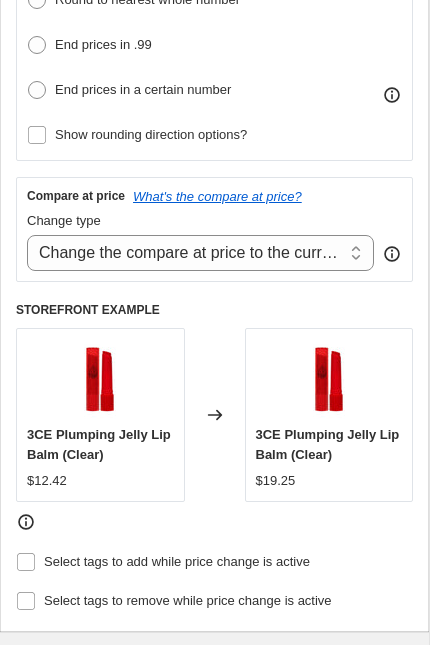 click on "Select tags to add while price change is active" at bounding box center [177, 561] 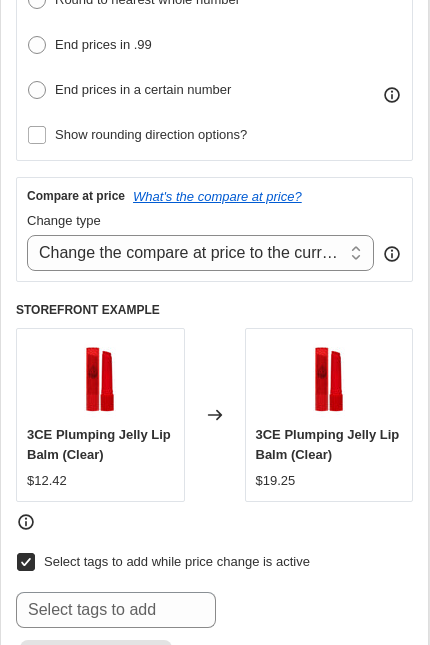 click on "Select tags to add while price change is active" at bounding box center (177, 561) 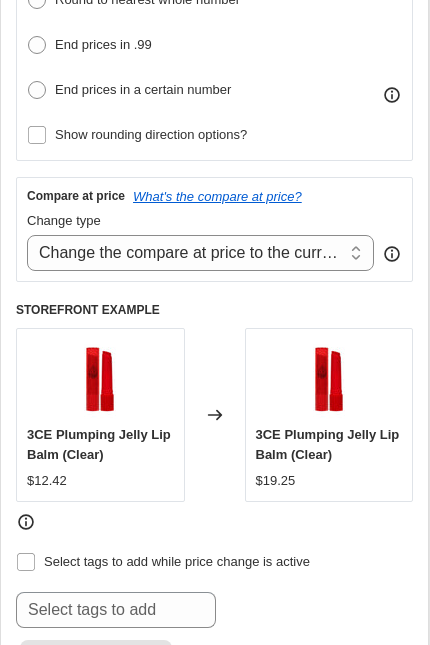 checkbox on "false" 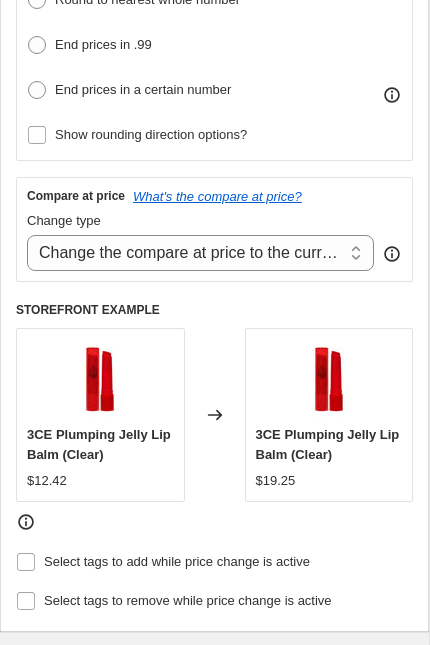 click on "Change the compare at price to the current price (sale) Change the compare at price to a certain amount Change the compare at price by a certain amount Change the compare at price by a certain percentage Change the compare at price by a certain amount relative to the actual price Change the compare at price by a certain percentage relative to the actual price Don't change the compare at price Remove the compare at price" at bounding box center [200, 253] 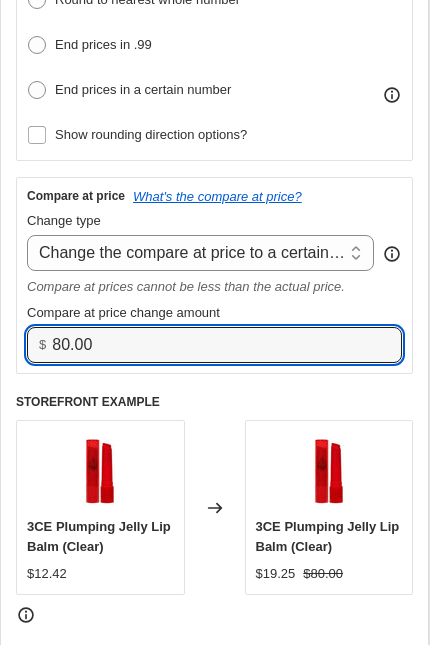 click on "80.00" at bounding box center (212, 345) 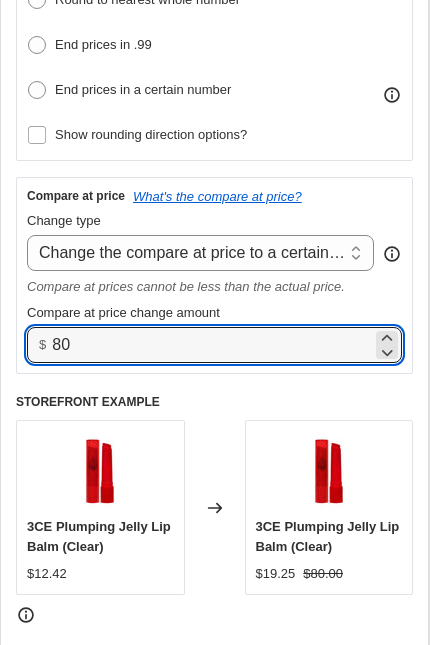 type on "8" 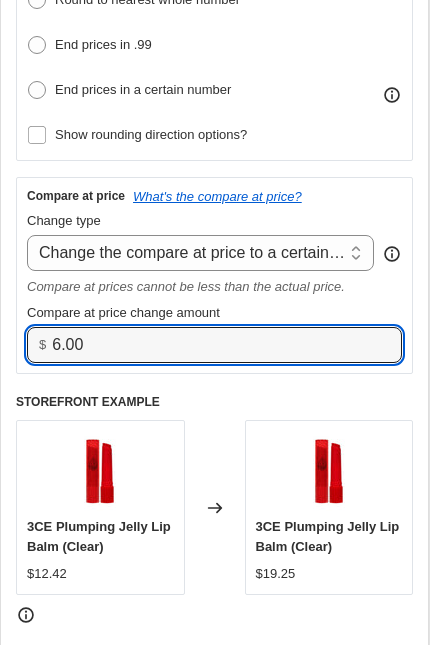 click on "6.00" at bounding box center (212, 345) 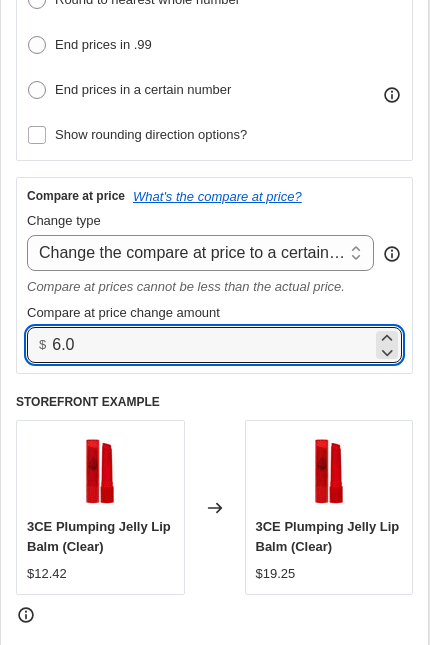 type on "6" 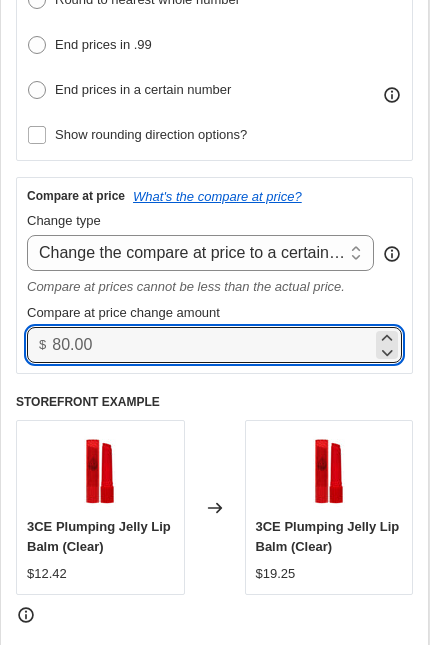 type on "8" 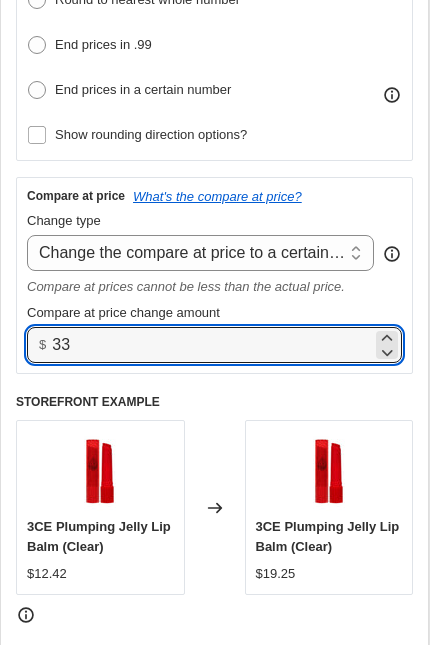 type on "33.00" 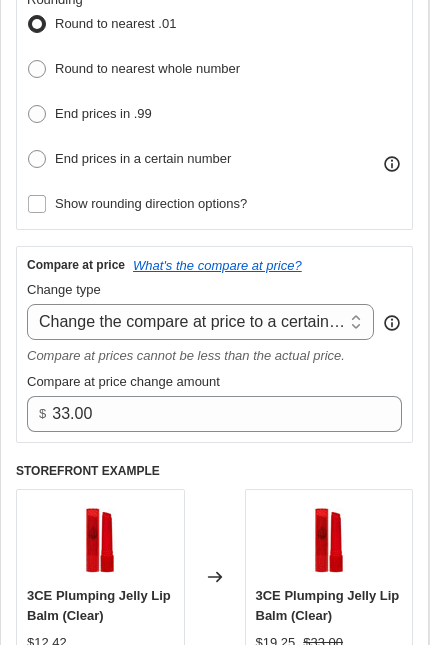 scroll, scrollTop: 685, scrollLeft: 0, axis: vertical 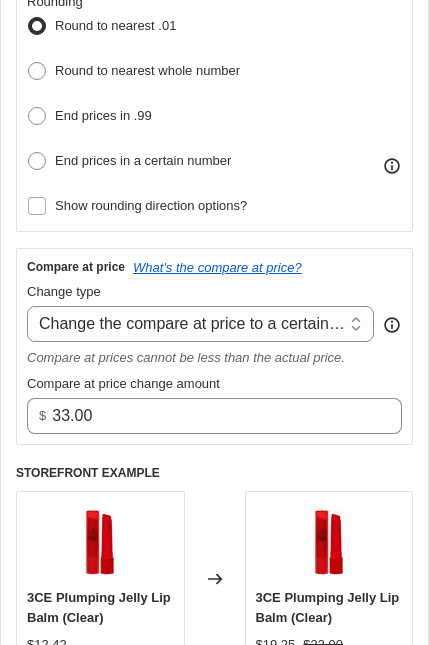 click on "Change the compare at price to the current price (sale) Change the compare at price to a certain amount Change the compare at price by a certain amount Change the compare at price by a certain percentage Change the compare at price by a certain amount relative to the actual price Change the compare at price by a certain percentage relative to the actual price Don't change the compare at price Remove the compare at price" at bounding box center [200, 324] 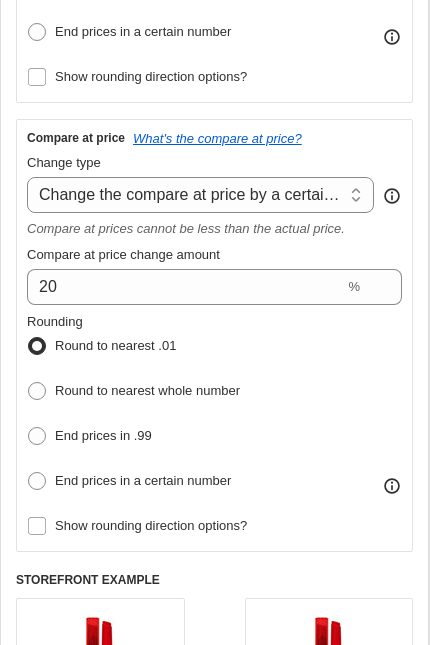 scroll, scrollTop: 811, scrollLeft: 0, axis: vertical 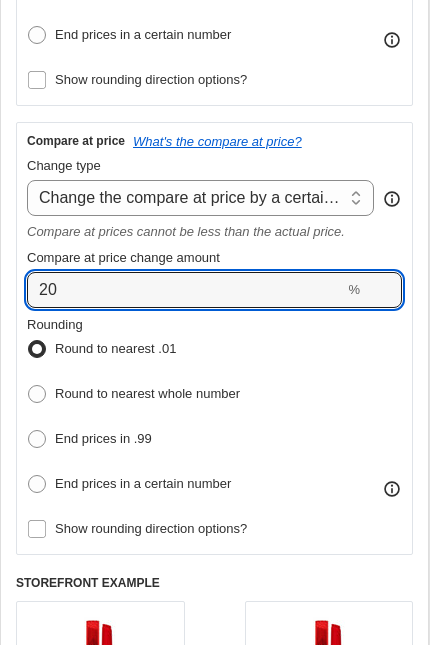 click on "20" at bounding box center [185, 290] 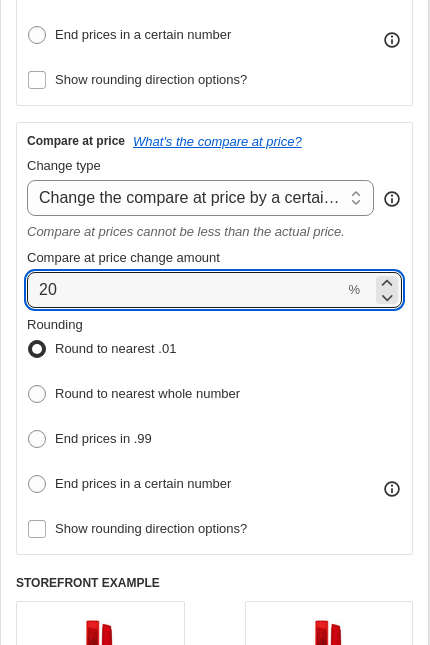 type on "2" 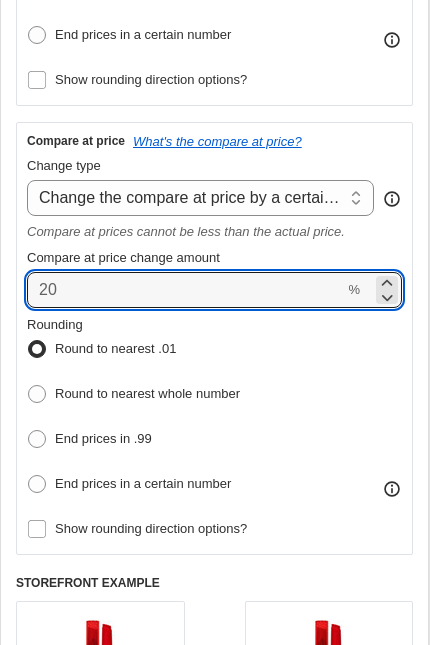 click on "Change the compare at price to the current price (sale) Change the compare at price to a certain amount Change the compare at price by a certain amount Change the compare at price by a certain percentage Change the compare at price by a certain amount relative to the actual price Change the compare at price by a certain percentage relative to the actual price Don't change the compare at price Remove the compare at price" at bounding box center [200, 198] 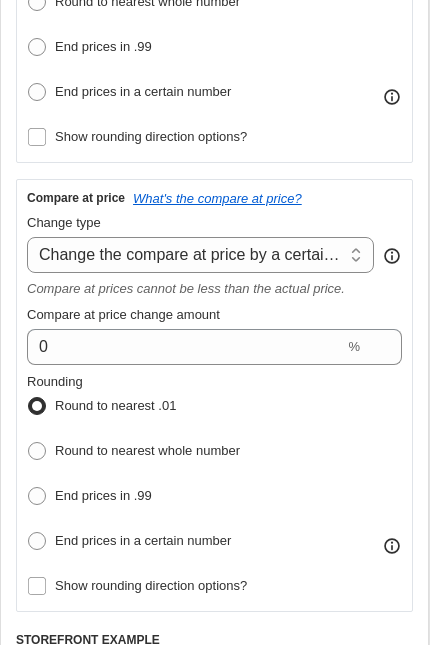 scroll, scrollTop: 703, scrollLeft: 0, axis: vertical 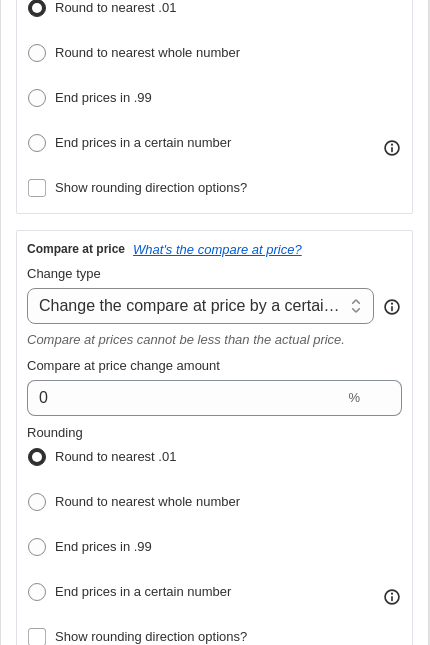 click on "Change the compare at price to the current price (sale) Change the compare at price to a certain amount Change the compare at price by a certain amount Change the compare at price by a certain percentage Change the compare at price by a certain amount relative to the actual price Change the compare at price by a certain percentage relative to the actual price Don't change the compare at price Remove the compare at price" at bounding box center (200, 306) 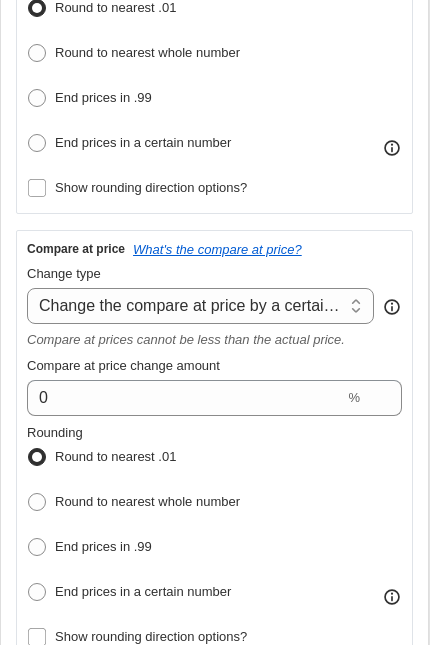select on "bp" 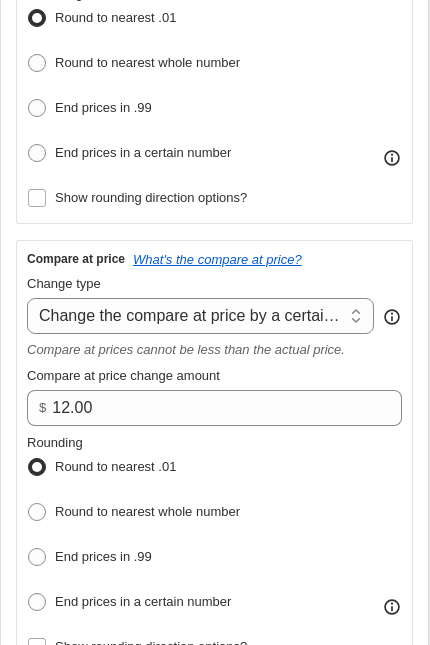 scroll, scrollTop: 642, scrollLeft: 0, axis: vertical 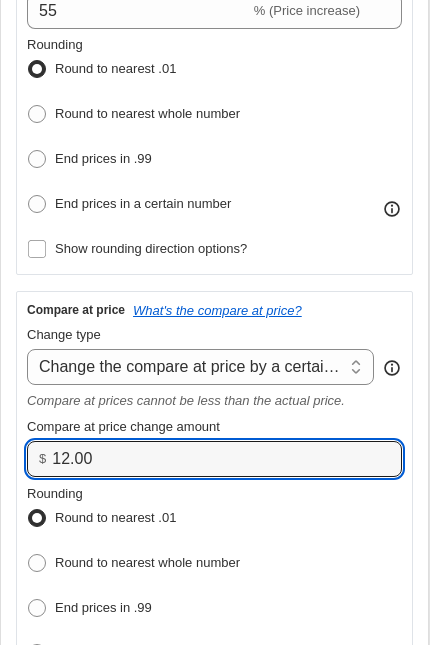 click on "12.00" at bounding box center [212, 459] 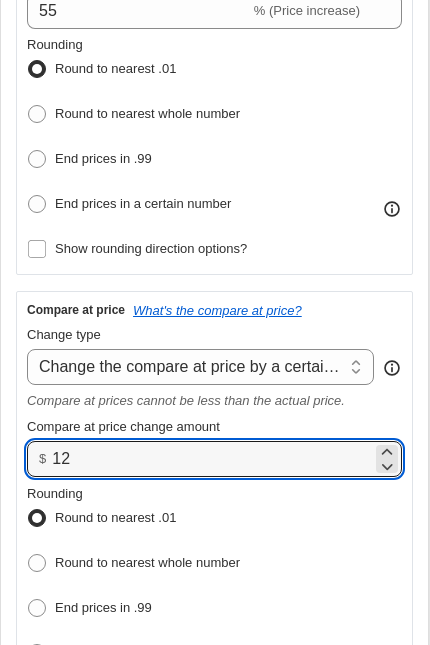 type on "1" 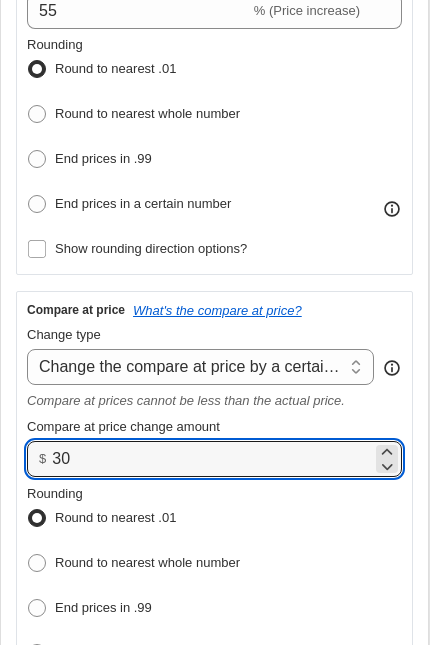 click on "Rounding Round to nearest .01 Round to nearest whole number End prices in .99 End prices in a certain number Show rounding direction options?" at bounding box center (214, 598) 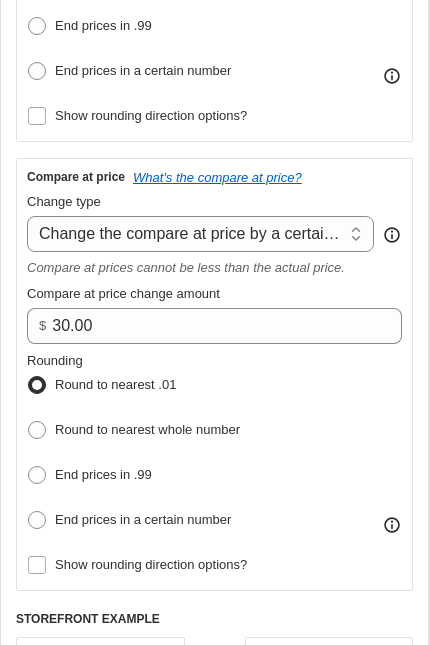 scroll, scrollTop: 773, scrollLeft: 0, axis: vertical 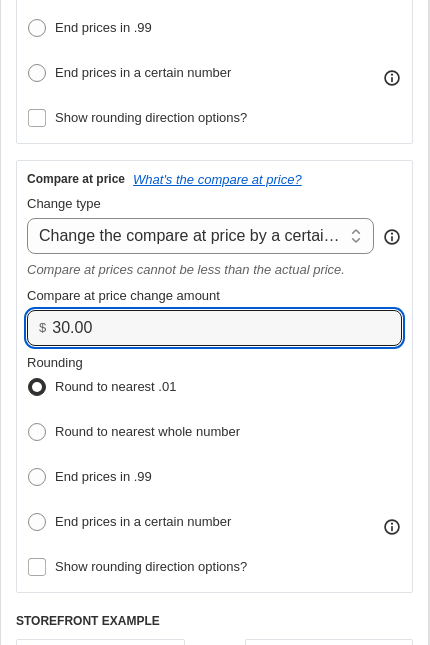 click on "30.00" at bounding box center (212, 328) 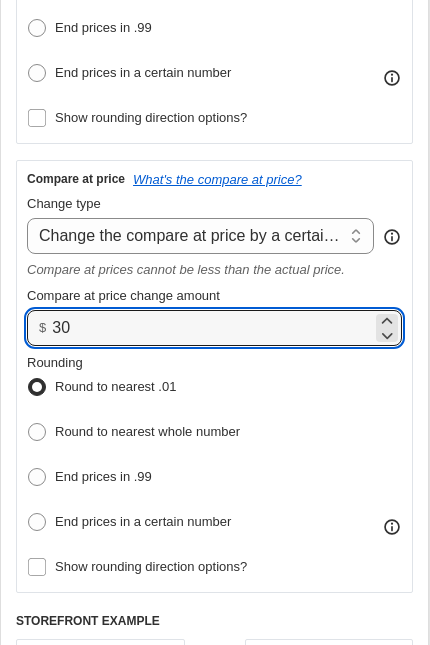 type on "3" 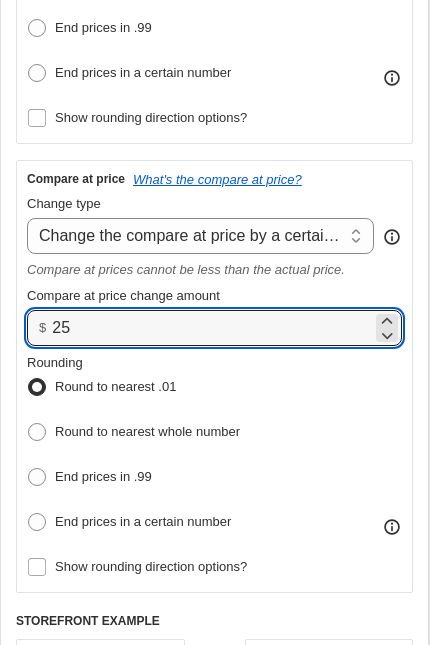 type on "25.00" 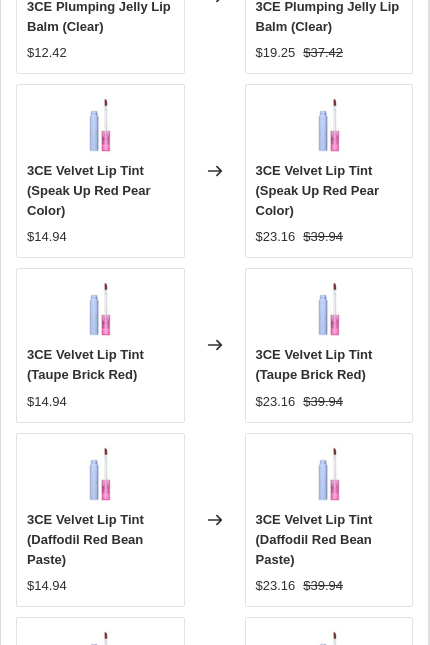 scroll, scrollTop: 2283, scrollLeft: 0, axis: vertical 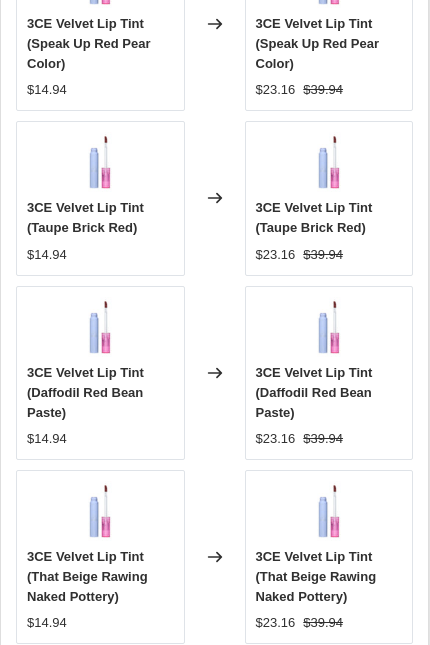 click 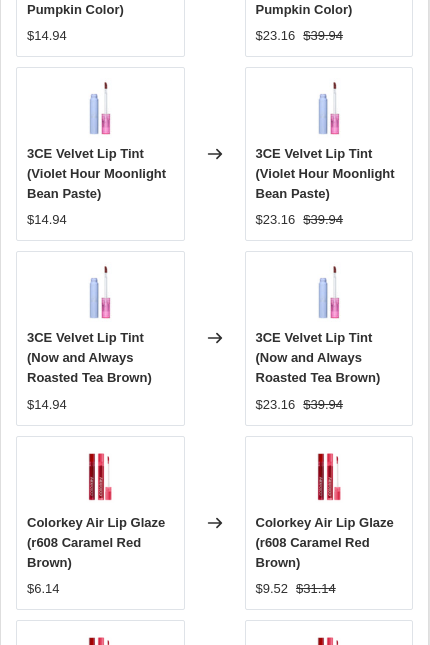 scroll, scrollTop: 2237, scrollLeft: 0, axis: vertical 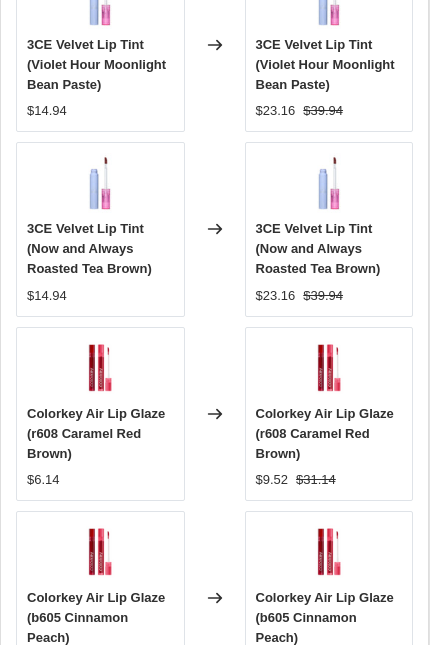 click at bounding box center (63, 717) 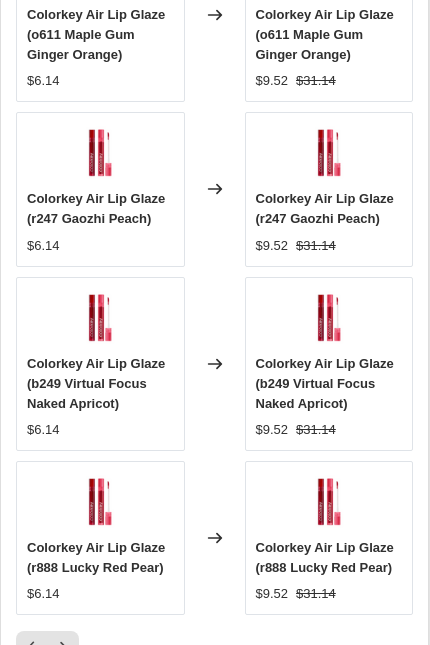 click at bounding box center (63, 647) 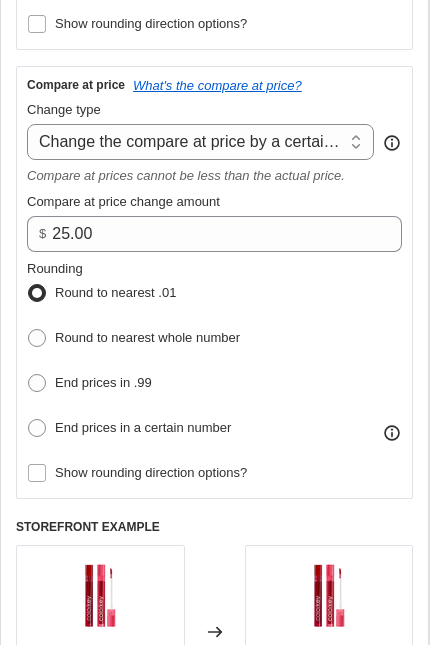 scroll, scrollTop: 854, scrollLeft: 0, axis: vertical 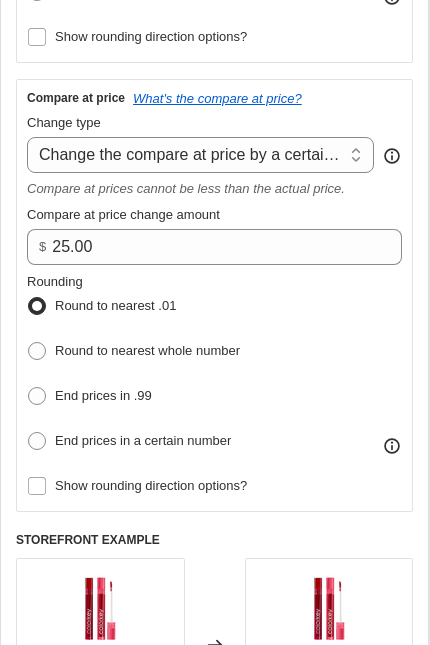 click on "Change the compare at price to the current price (sale) Change the compare at price to a certain amount Change the compare at price by a certain amount Change the compare at price by a certain percentage Change the compare at price by a certain amount relative to the actual price Change the compare at price by a certain percentage relative to the actual price Don't change the compare at price Remove the compare at price" at bounding box center [200, 155] 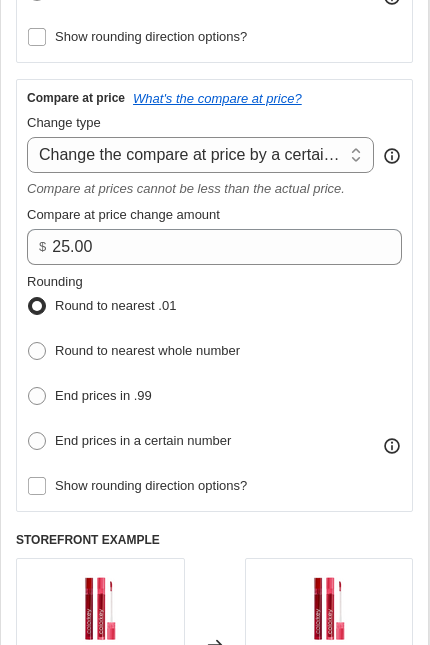select on "percentage" 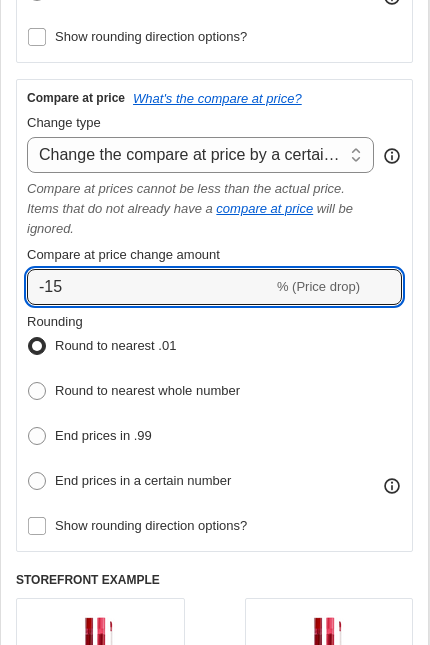click on "-15" at bounding box center [150, 287] 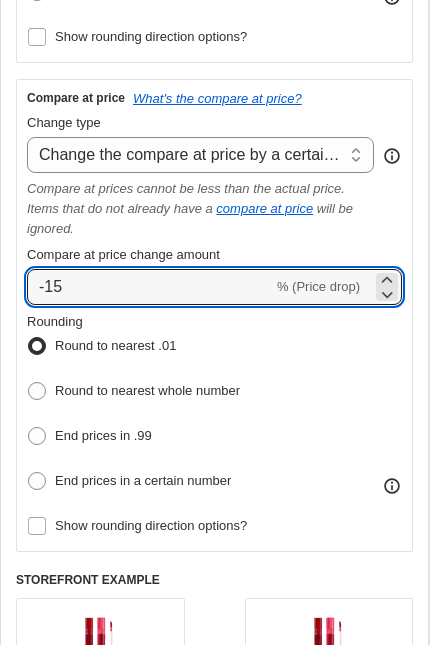 type on "-1" 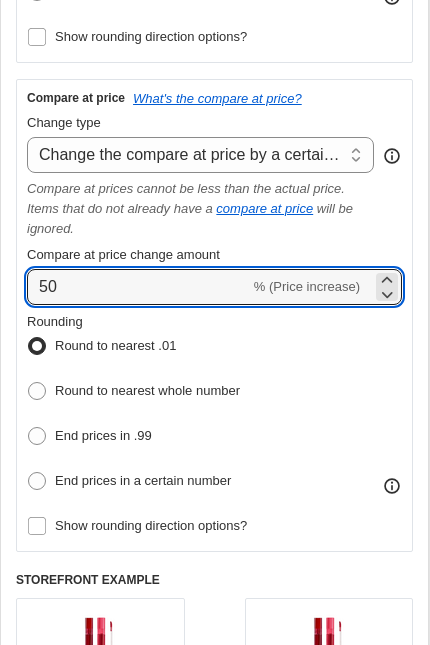 type on "50" 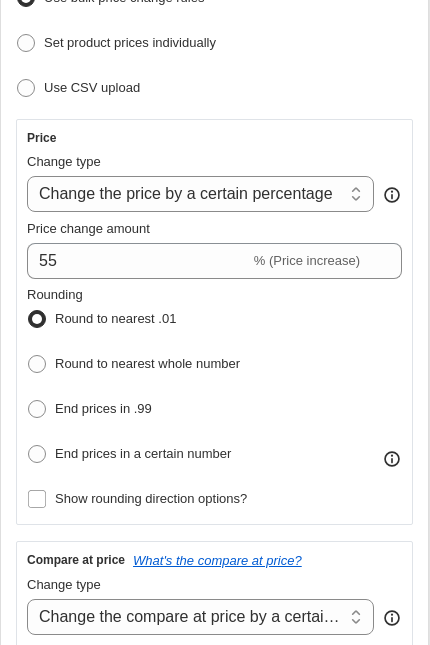 scroll, scrollTop: 391, scrollLeft: 0, axis: vertical 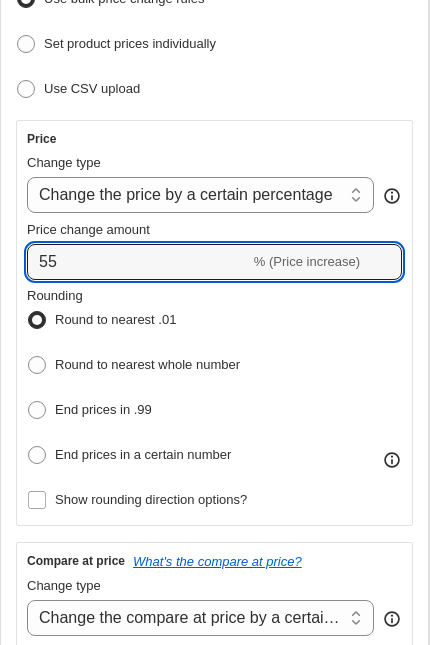 click on "55" at bounding box center [138, 262] 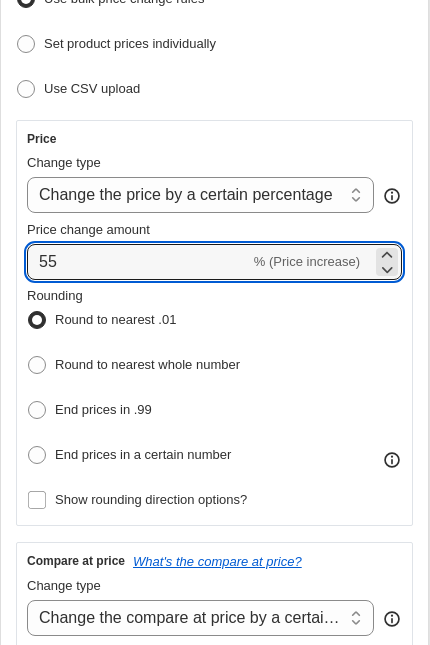 type on "5" 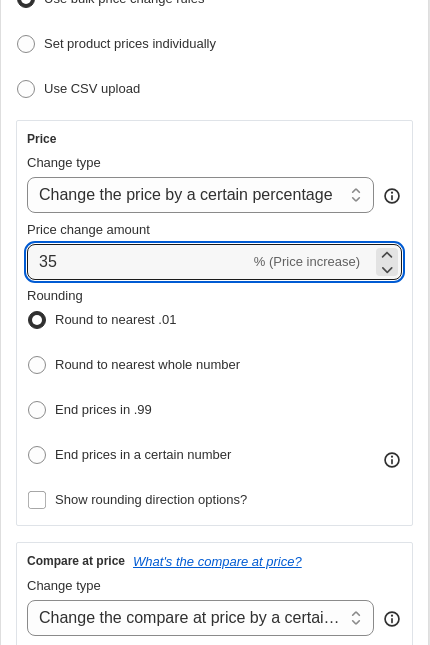 type on "35" 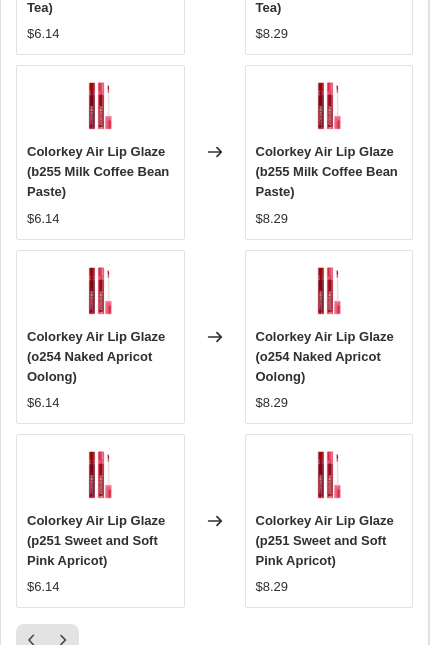 scroll, scrollTop: 2375, scrollLeft: 0, axis: vertical 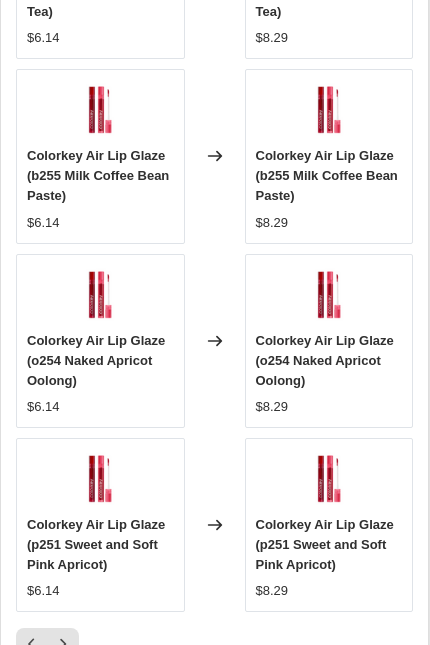 click at bounding box center [214, 644] 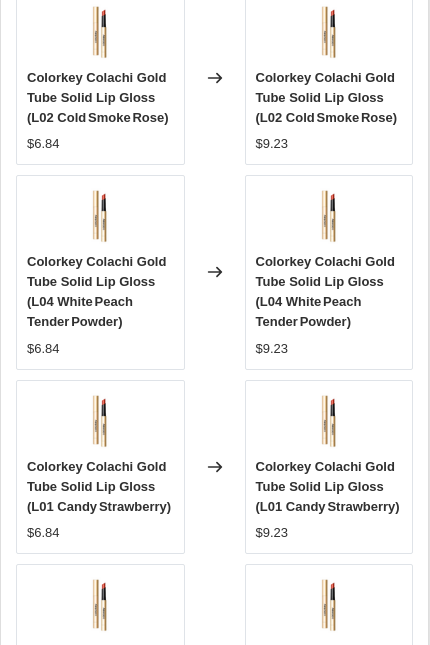 click at bounding box center (63, 770) 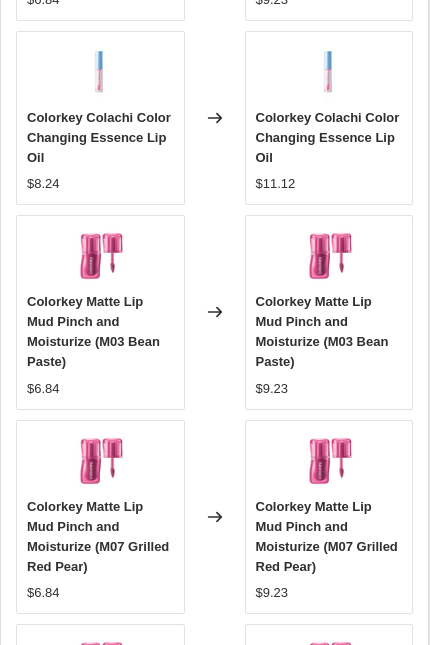 click at bounding box center (63, 850) 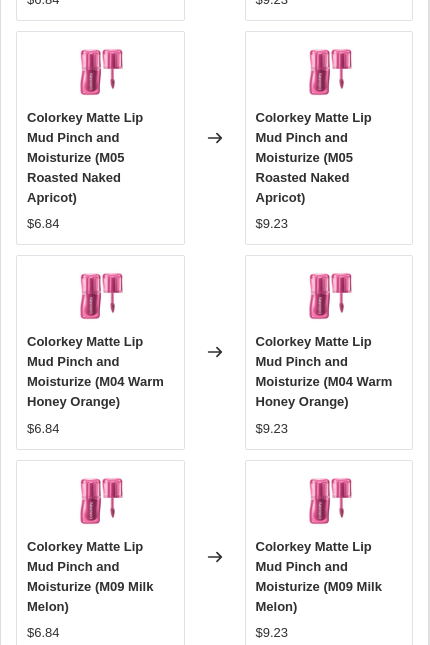 click at bounding box center (63, 870) 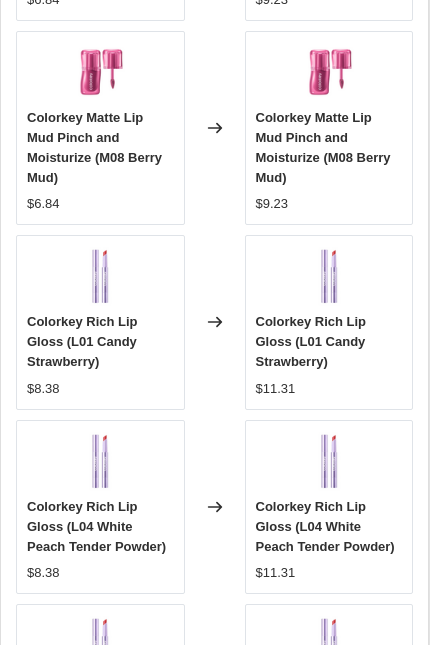 click 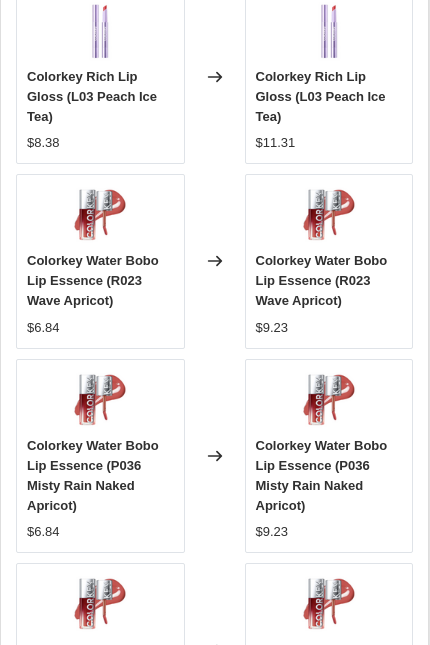 scroll, scrollTop: 2309, scrollLeft: 0, axis: vertical 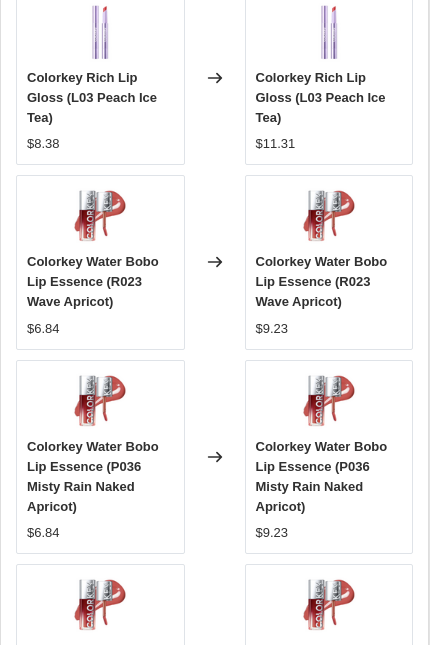 click at bounding box center [63, 770] 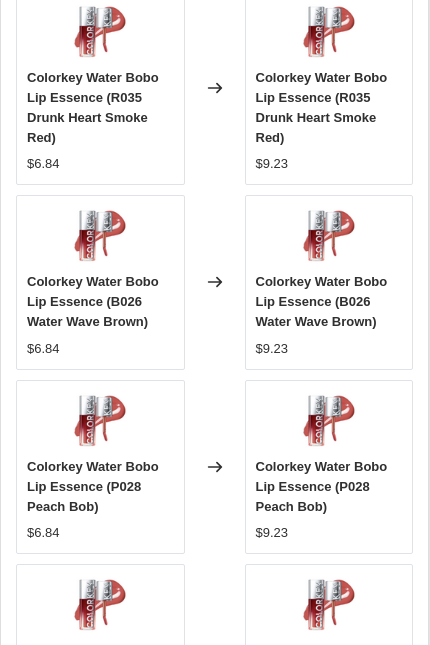 click at bounding box center (63, 790) 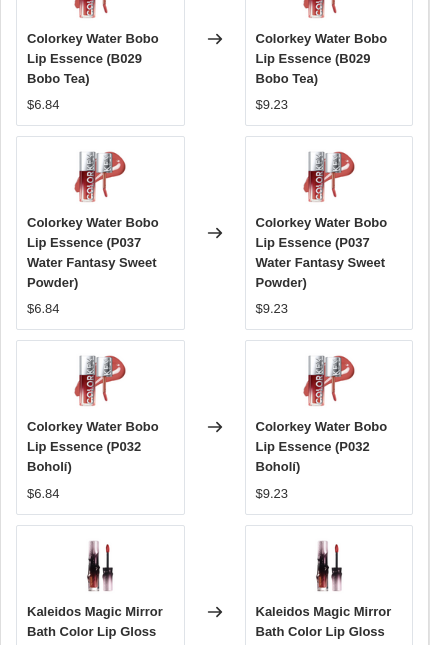 scroll, scrollTop: 2221, scrollLeft: 0, axis: vertical 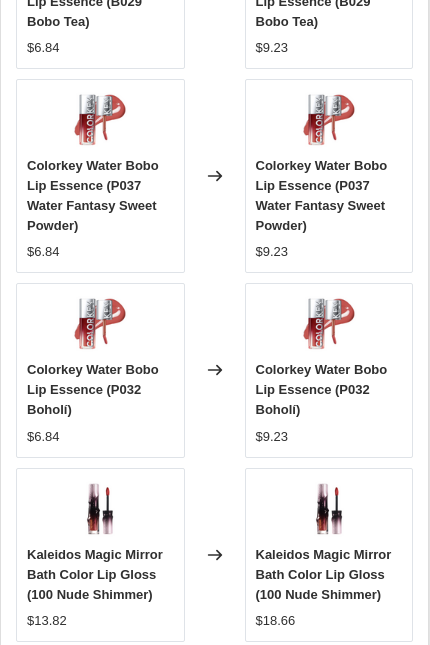 click at bounding box center (63, 858) 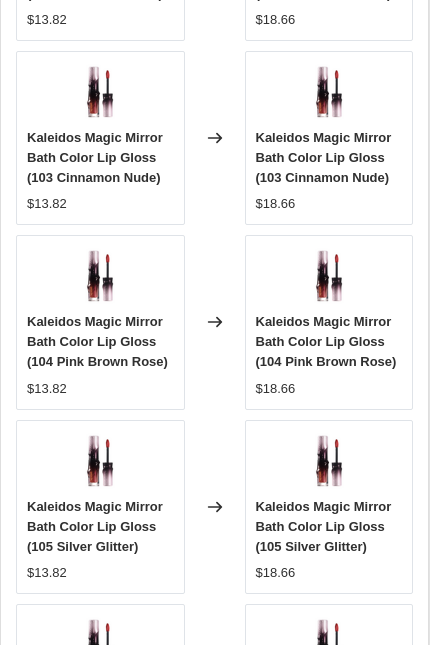 scroll, scrollTop: 2277, scrollLeft: 0, axis: vertical 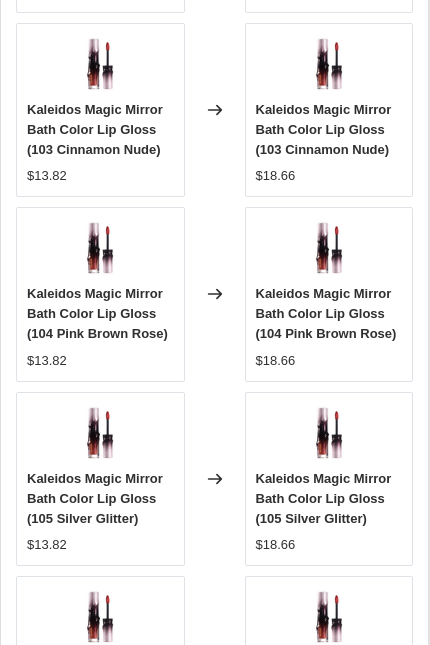 click at bounding box center (63, 802) 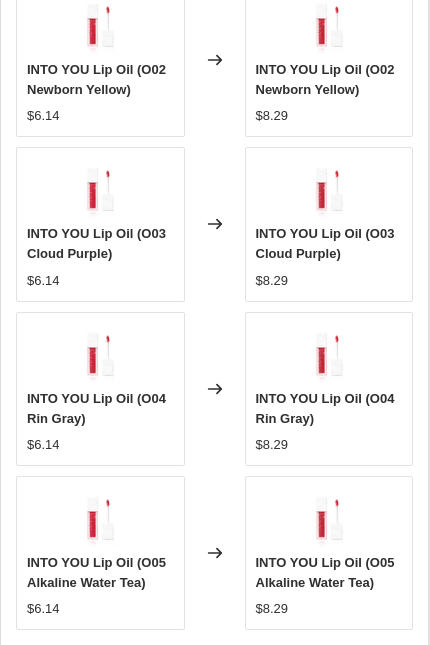 click at bounding box center [63, 662] 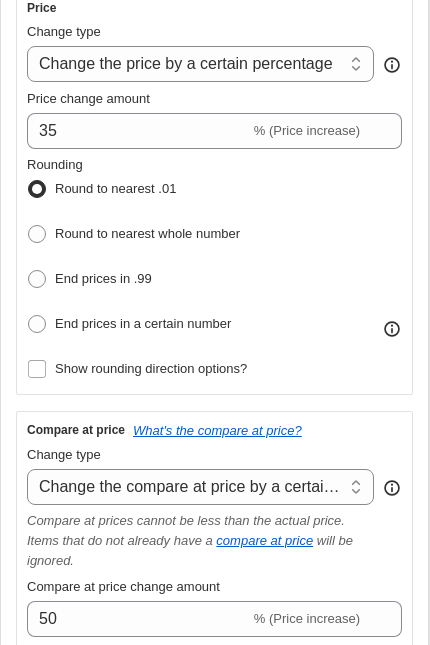 scroll, scrollTop: 614, scrollLeft: 0, axis: vertical 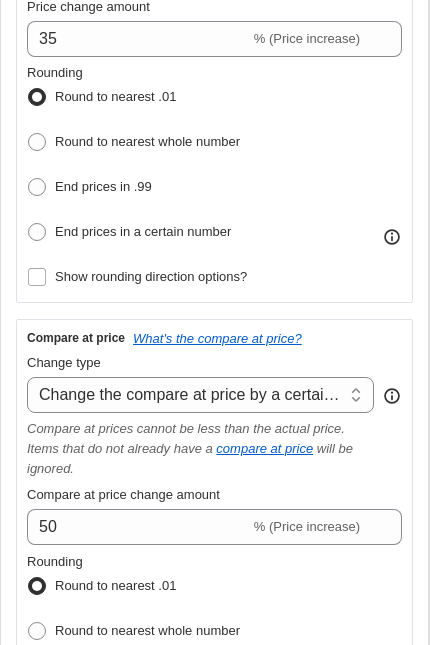 click on "Change the compare at price to the current price (sale) Change the compare at price to a certain amount Change the compare at price by a certain amount Change the compare at price by a certain percentage Change the compare at price by a certain amount relative to the actual price Change the compare at price by a certain percentage relative to the actual price Don't change the compare at price Remove the compare at price" at bounding box center (200, 395) 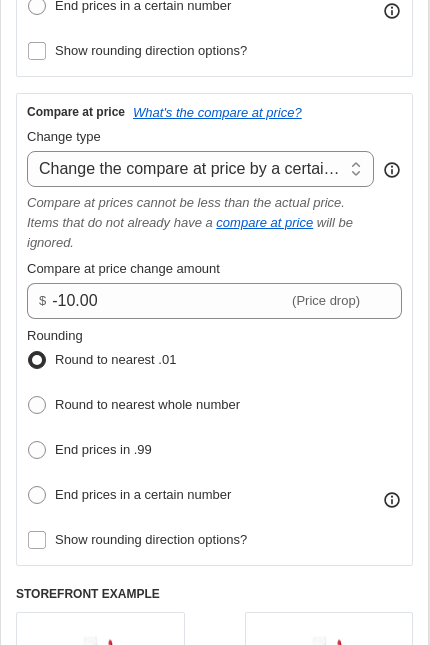 scroll, scrollTop: 842, scrollLeft: 0, axis: vertical 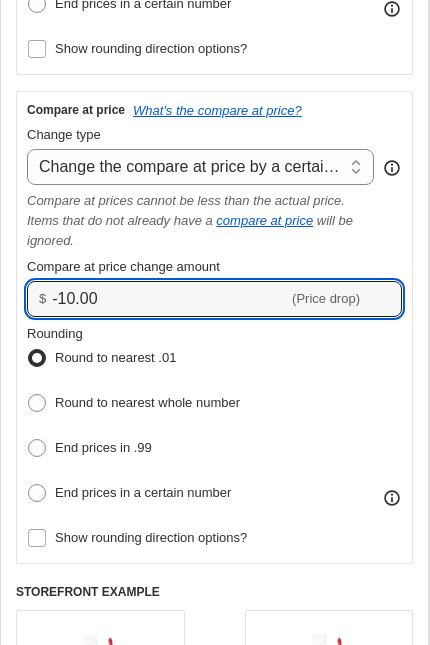 click on "-10.00" at bounding box center [170, 299] 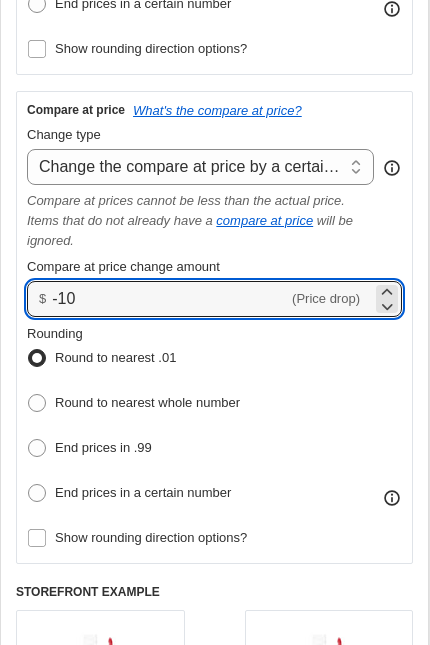 type on "-1" 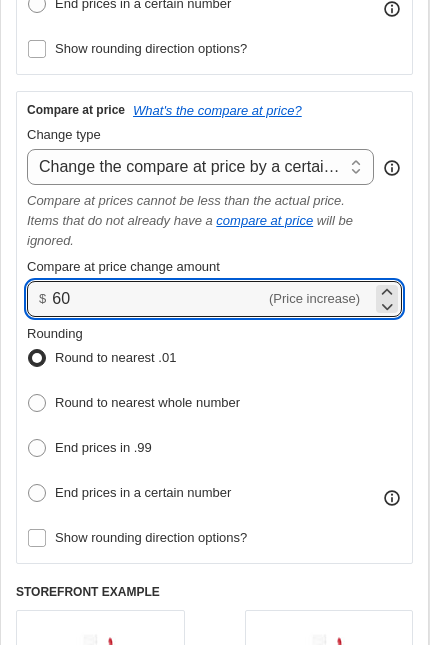 type on "60.00" 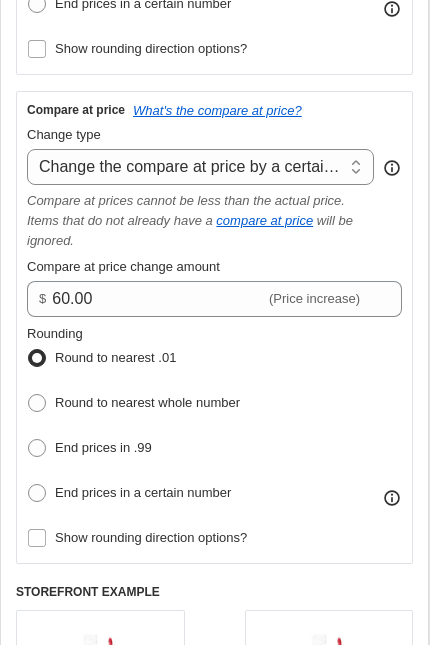 click on "Change the compare at price to the current price (sale) Change the compare at price to a certain amount Change the compare at price by a certain amount Change the compare at price by a certain percentage Change the compare at price by a certain amount relative to the actual price Change the compare at price by a certain percentage relative to the actual price Don't change the compare at price Remove the compare at price" at bounding box center [200, 167] 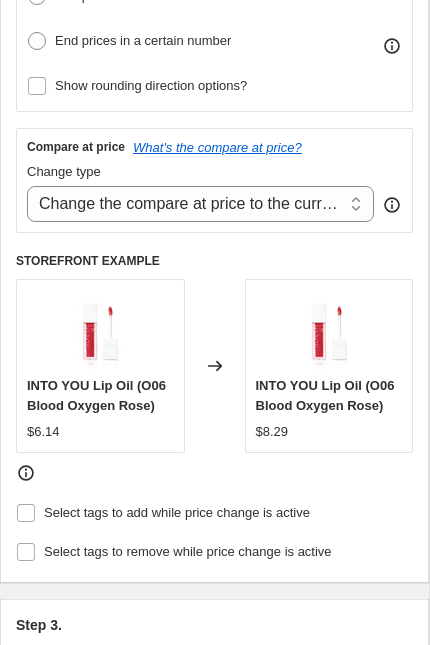 scroll, scrollTop: 806, scrollLeft: 0, axis: vertical 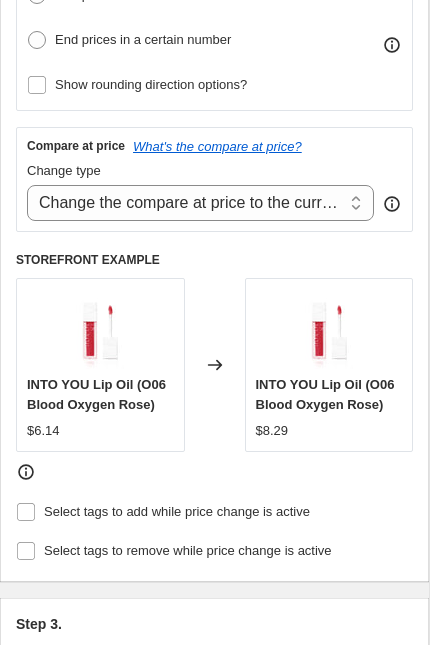 click on "Change the compare at price to the current price (sale) Change the compare at price to a certain amount Change the compare at price by a certain amount Change the compare at price by a certain percentage Change the compare at price by a certain amount relative to the actual price Change the compare at price by a certain percentage relative to the actual price Don't change the compare at price Remove the compare at price" at bounding box center (200, 203) 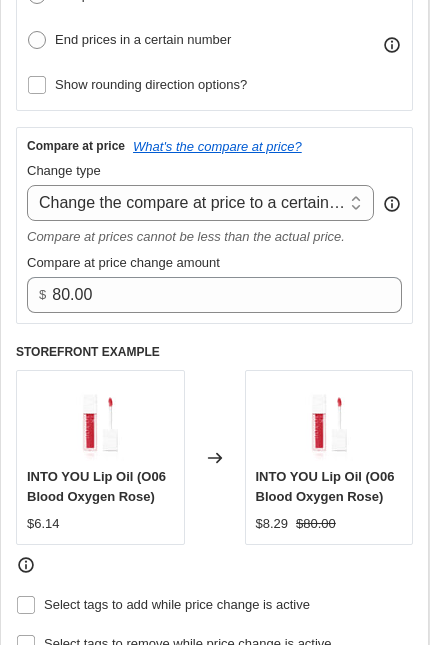 click on "Change the compare at price to the current price (sale) Change the compare at price to a certain amount Change the compare at price by a certain amount Change the compare at price by a certain percentage Change the compare at price by a certain amount relative to the actual price Change the compare at price by a certain percentage relative to the actual price Don't change the compare at price Remove the compare at price" at bounding box center [200, 203] 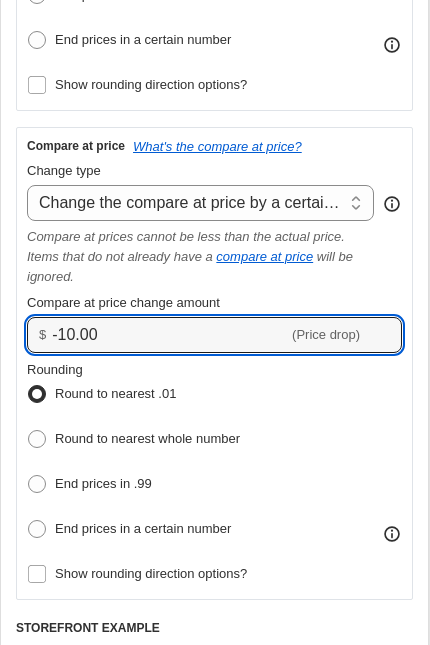 click 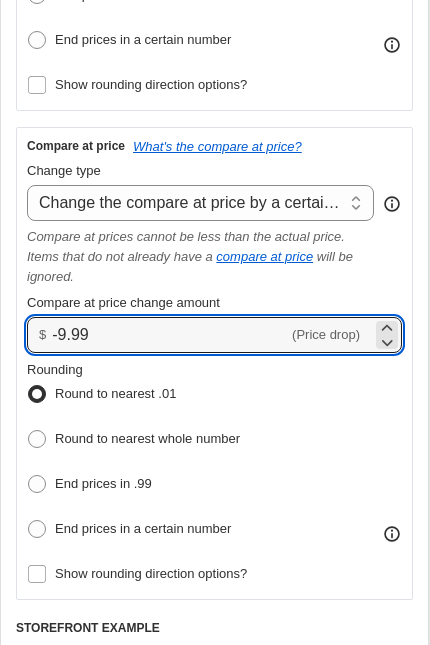 click on "Rounding Round to nearest .01 Round to nearest whole number End prices in .99 End prices in a certain number" at bounding box center (214, 452) 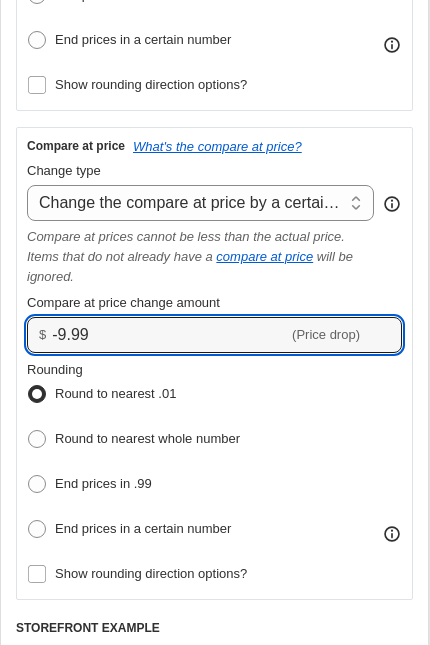 click on "-9.99" at bounding box center [170, 335] 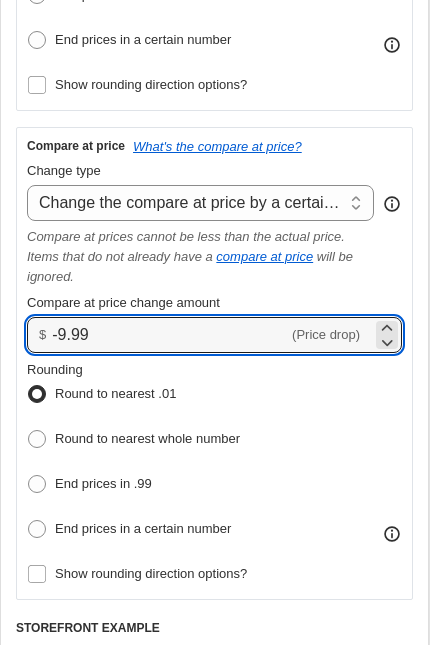 click on "-9.99" at bounding box center [170, 335] 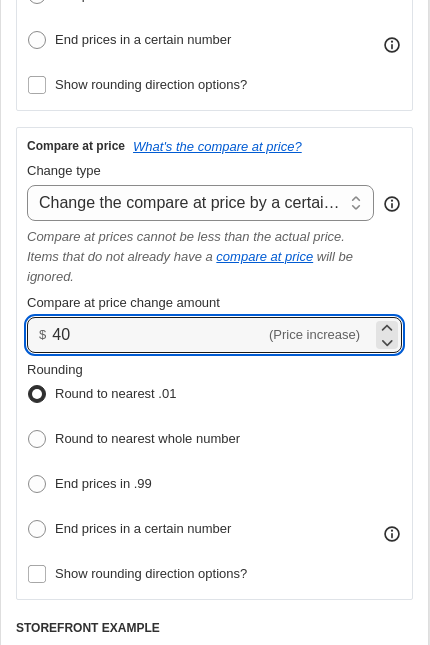 type on "40.00" 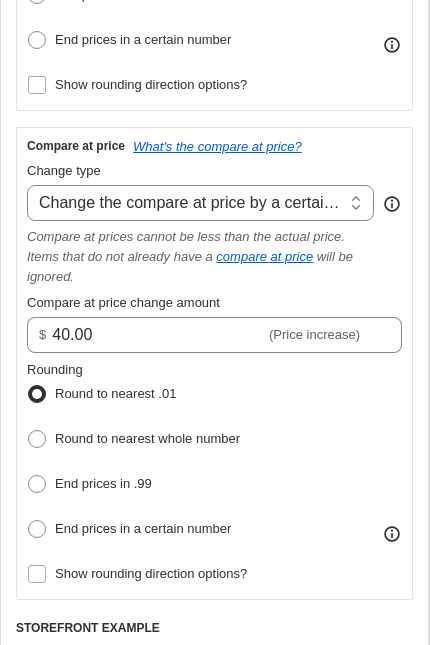 click on "Change the compare at price to the current price (sale) Change the compare at price to a certain amount Change the compare at price by a certain amount Change the compare at price by a certain percentage Change the compare at price by a certain amount relative to the actual price Change the compare at price by a certain percentage relative to the actual price Don't change the compare at price Remove the compare at price" at bounding box center [200, 203] 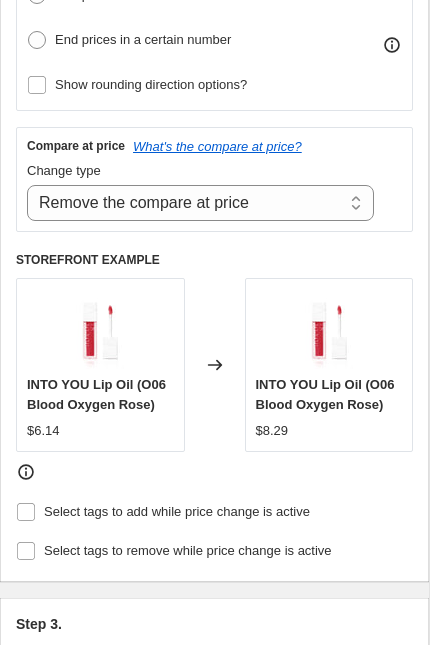 click on "Change the compare at price to the current price (sale) Change the compare at price to a certain amount Change the compare at price by a certain amount Change the compare at price by a certain percentage Change the compare at price by a certain amount relative to the actual price Change the compare at price by a certain percentage relative to the actual price Don't change the compare at price Remove the compare at price" at bounding box center [200, 203] 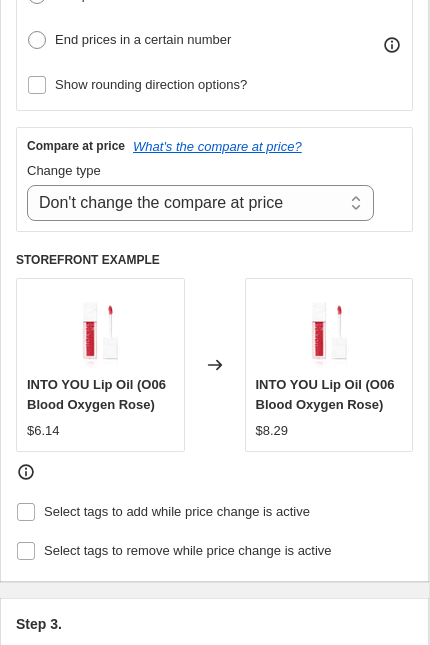 click on "Change the compare at price to the current price (sale) Change the compare at price to a certain amount Change the compare at price by a certain amount Change the compare at price by a certain percentage Change the compare at price by a certain amount relative to the actual price Change the compare at price by a certain percentage relative to the actual price Don't change the compare at price Remove the compare at price" at bounding box center [200, 203] 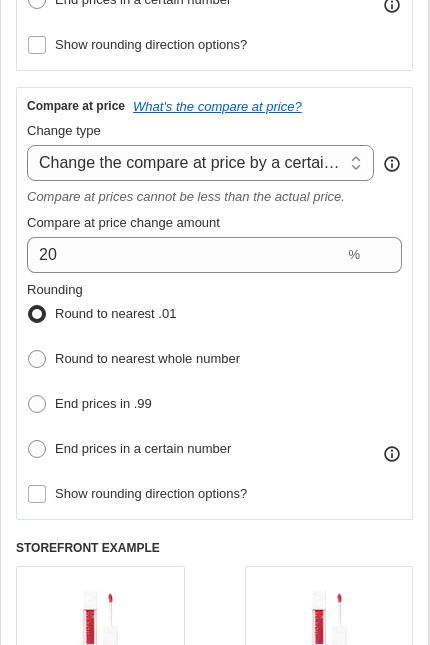 scroll, scrollTop: 835, scrollLeft: 0, axis: vertical 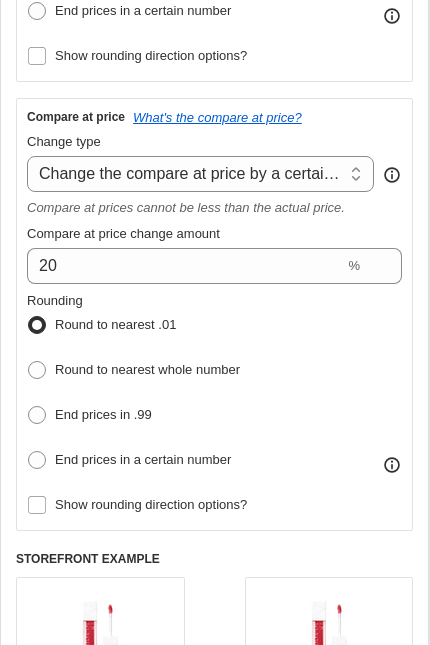 click on "Change the compare at price to the current price (sale) Change the compare at price to a certain amount Change the compare at price by a certain amount Change the compare at price by a certain percentage Change the compare at price by a certain amount relative to the actual price Change the compare at price by a certain percentage relative to the actual price Don't change the compare at price Remove the compare at price" at bounding box center (200, 174) 